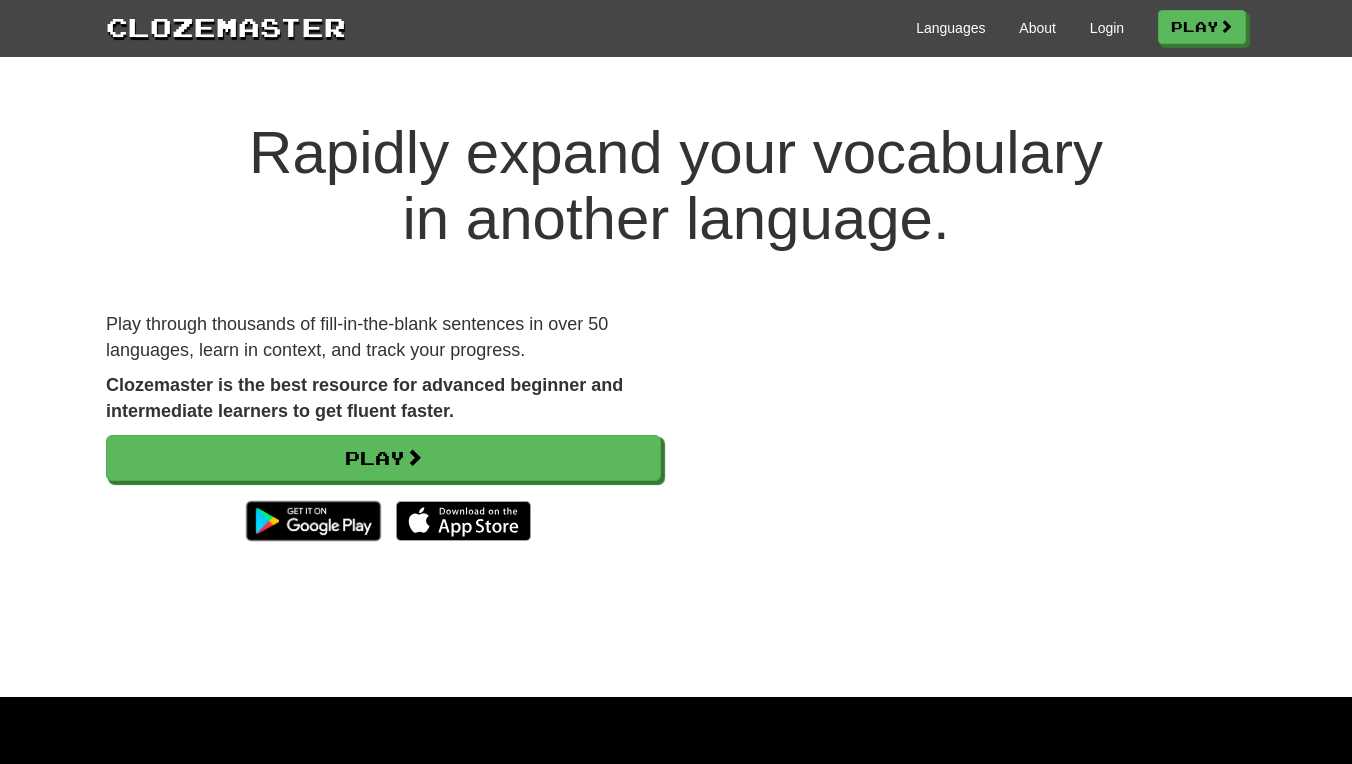 scroll, scrollTop: 0, scrollLeft: 0, axis: both 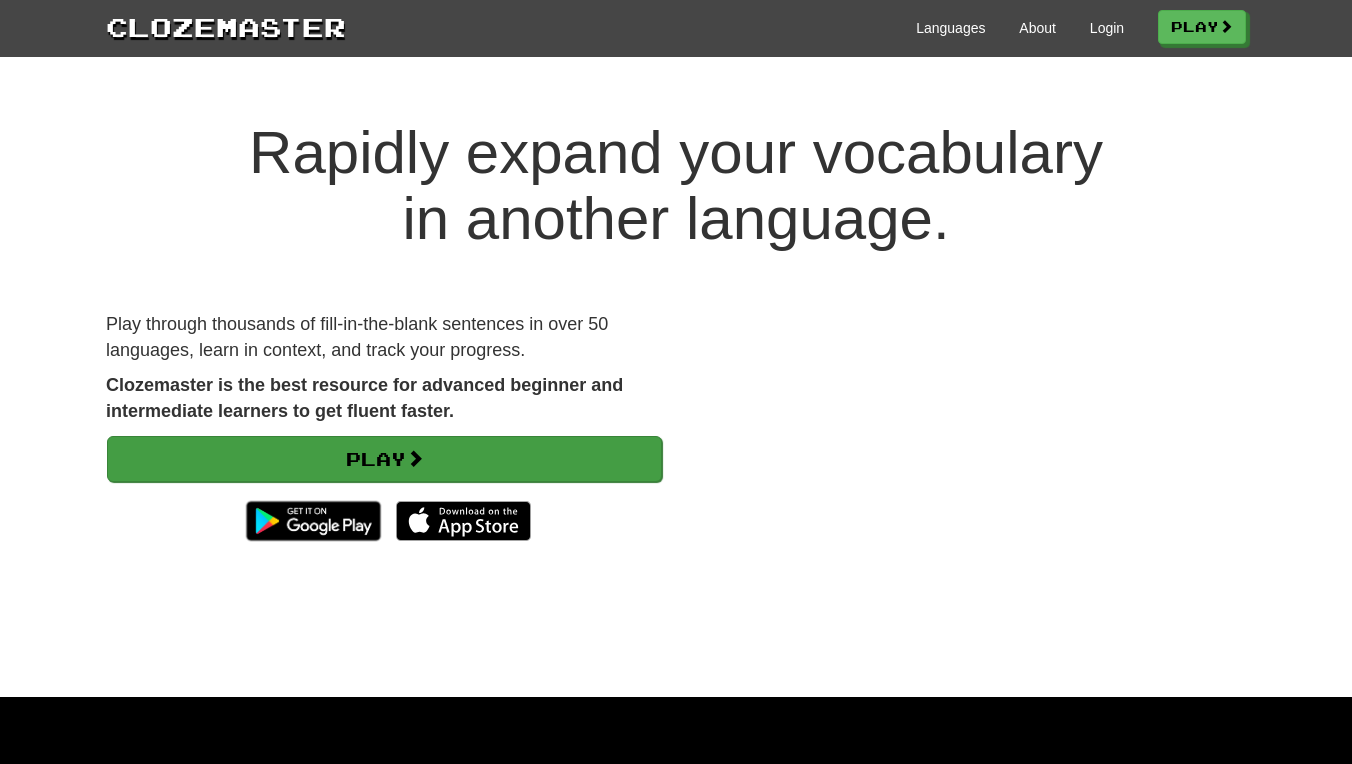 click on "Play" at bounding box center (384, 459) 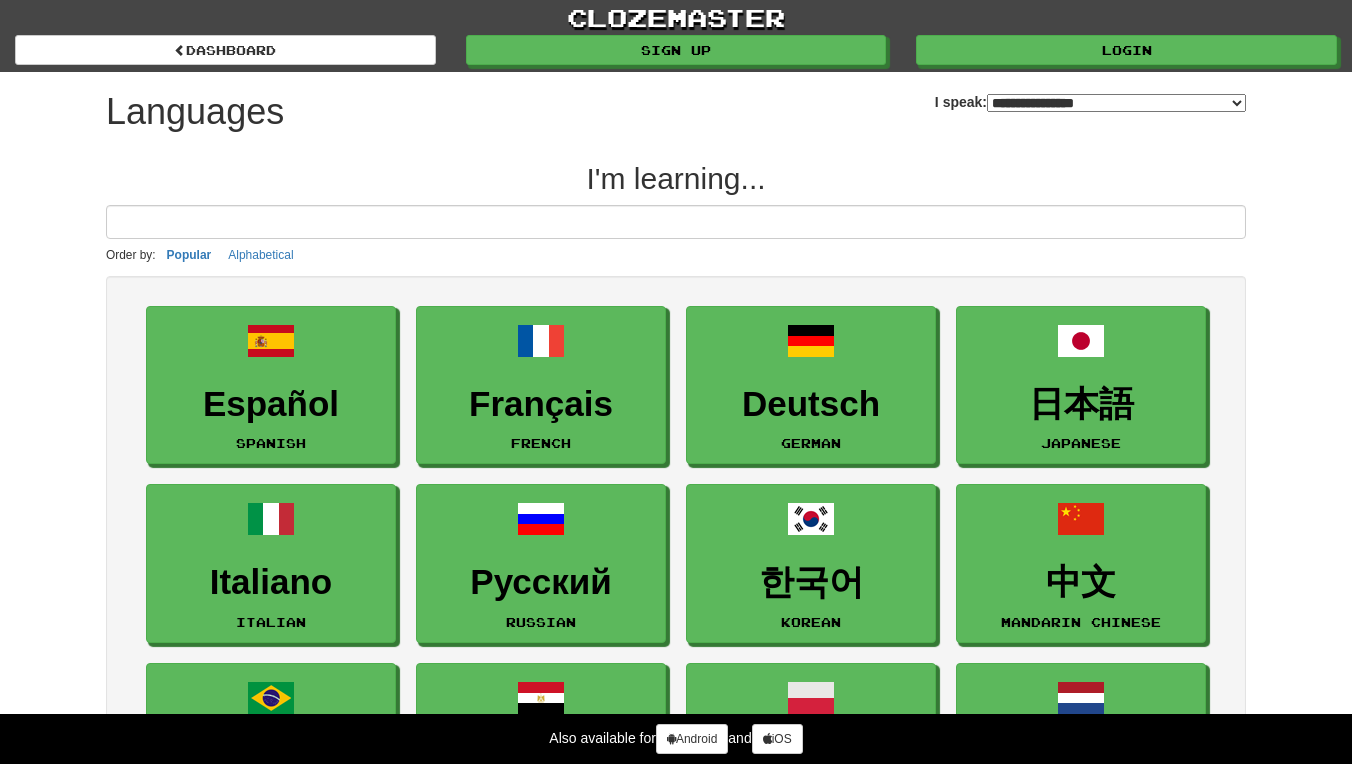 select on "*******" 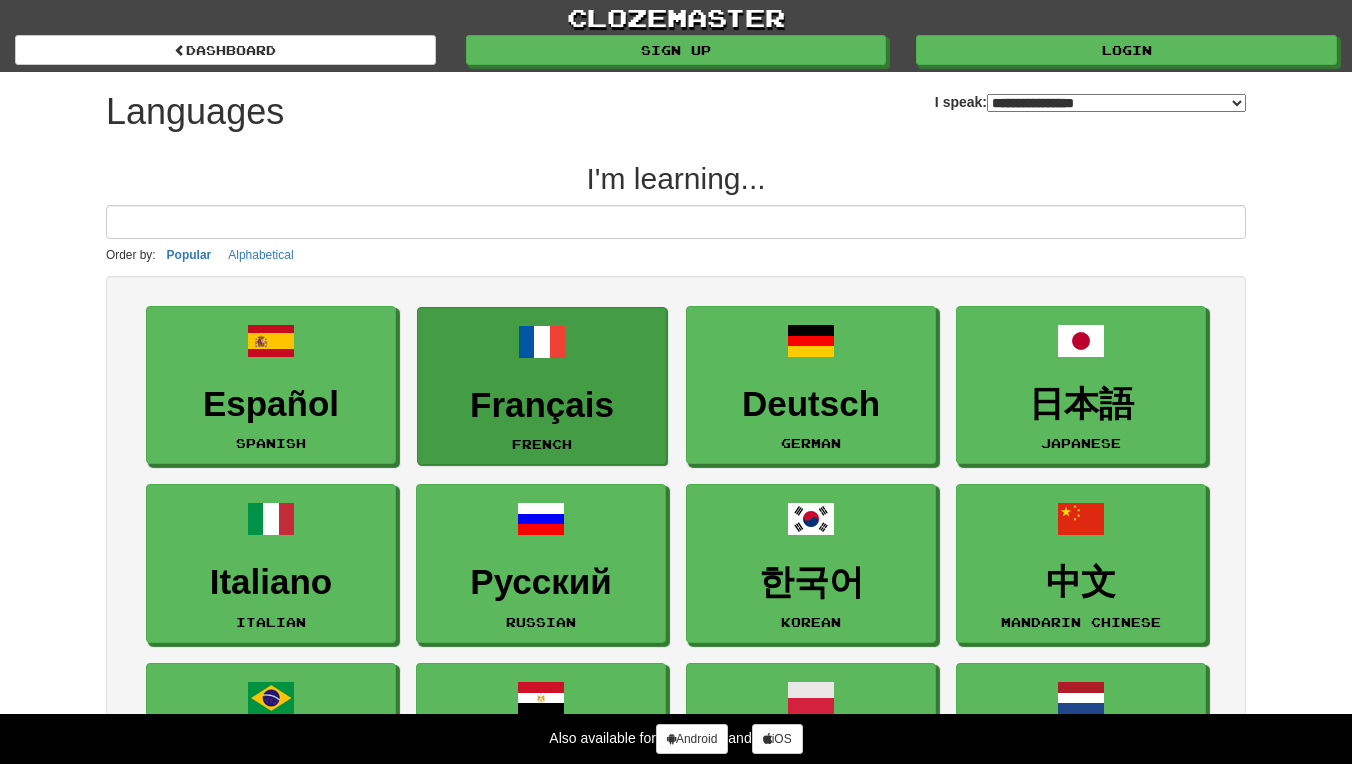 scroll, scrollTop: 0, scrollLeft: 0, axis: both 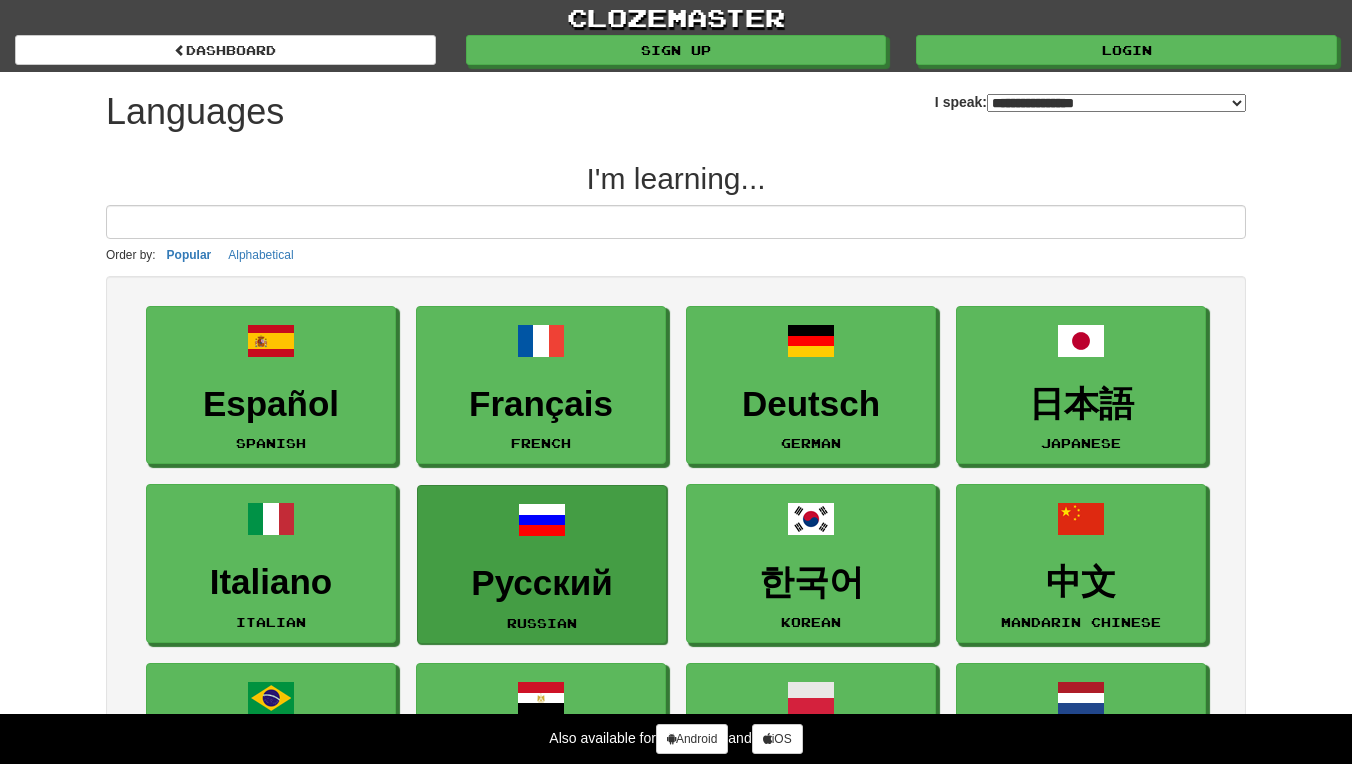 click on "Русский" at bounding box center (542, 583) 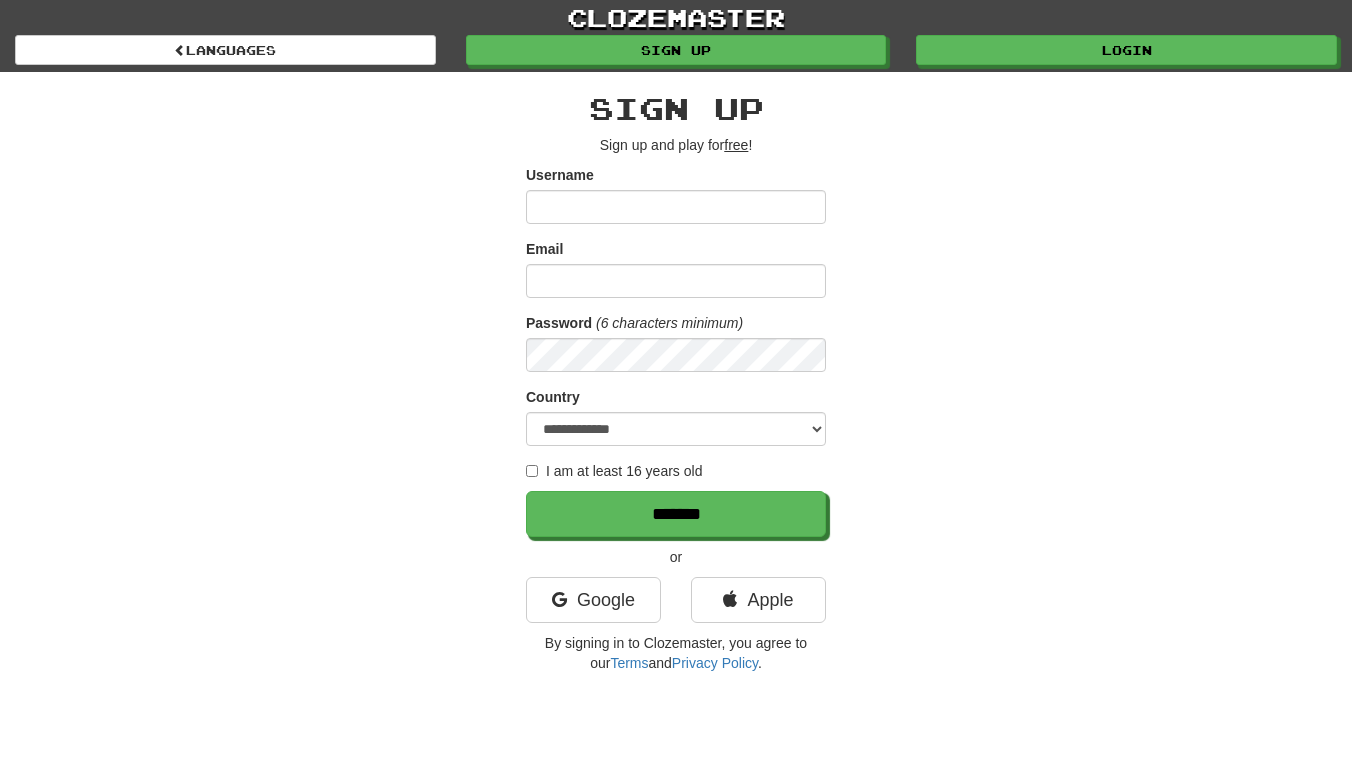 scroll, scrollTop: 0, scrollLeft: 0, axis: both 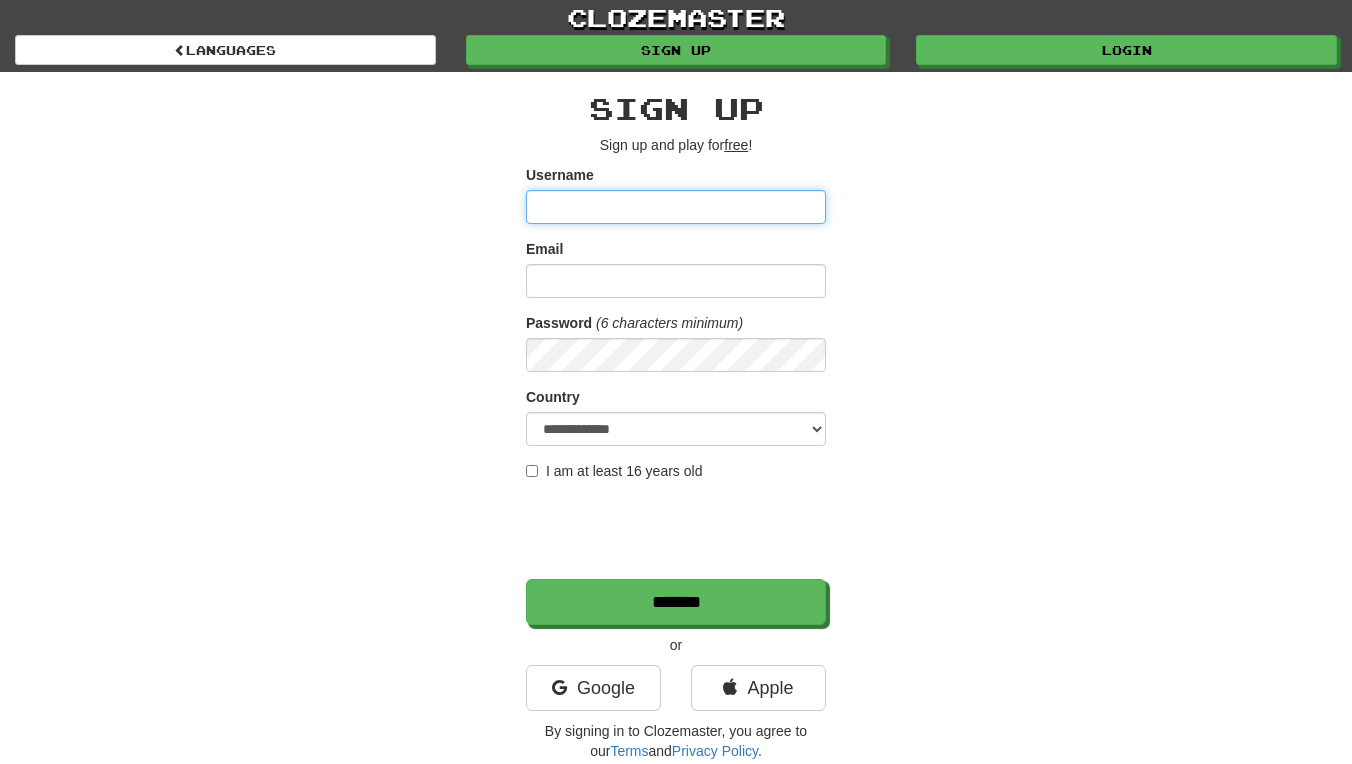 click on "Username" at bounding box center [676, 207] 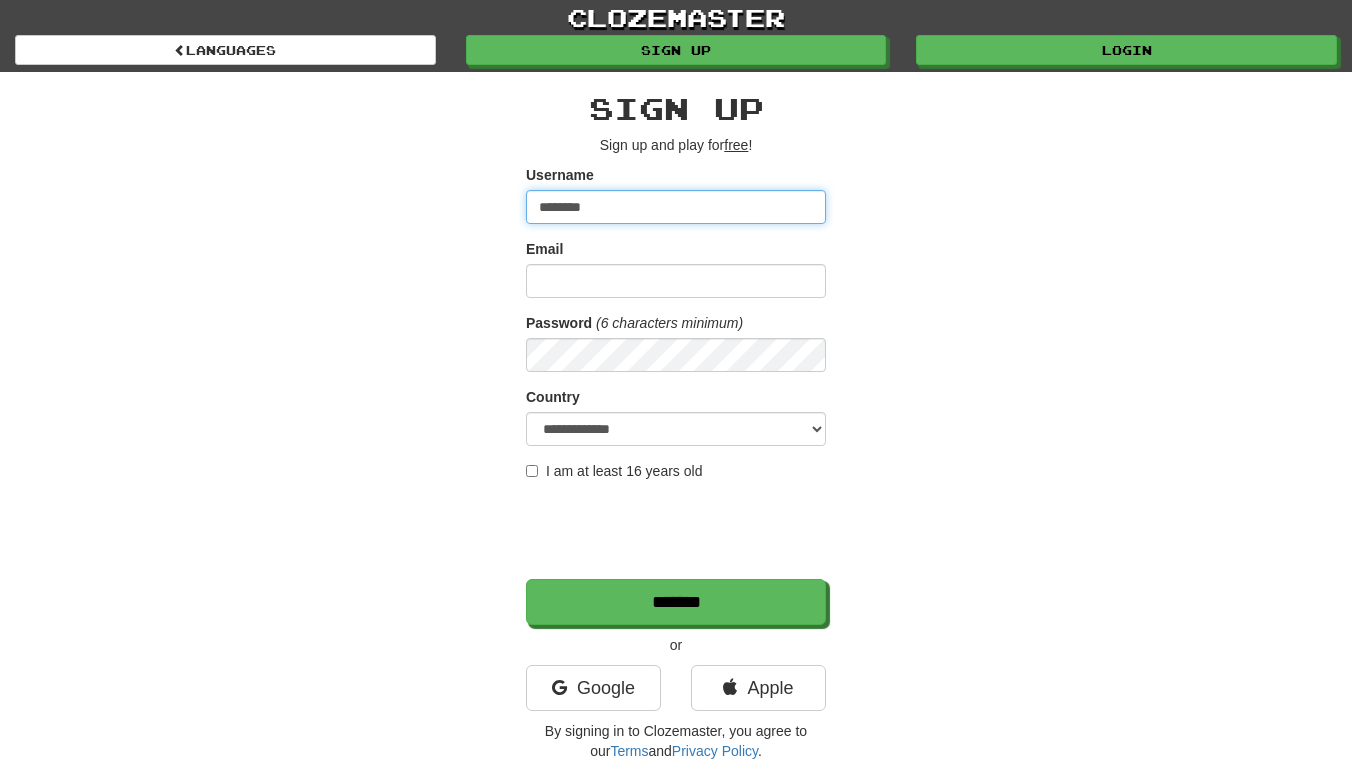type on "********" 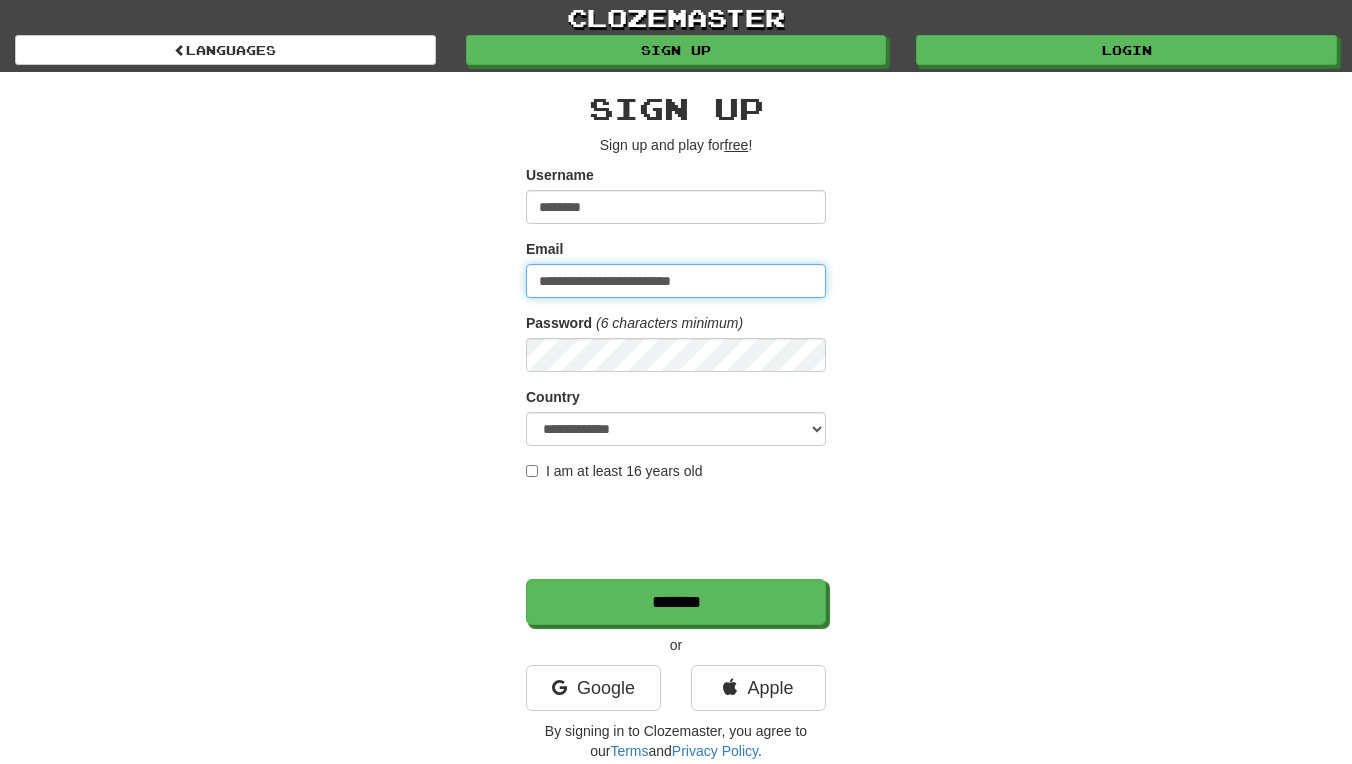 type on "**********" 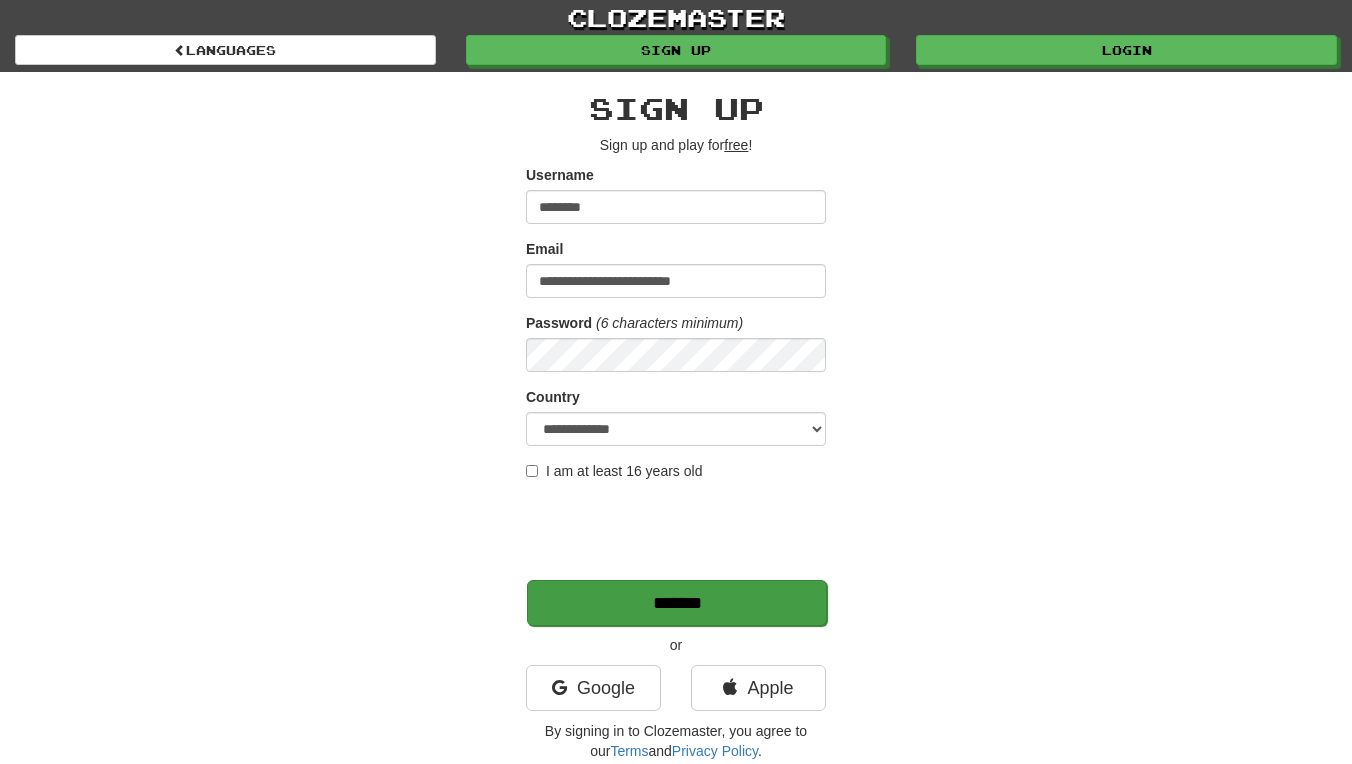 click on "*******" at bounding box center (677, 603) 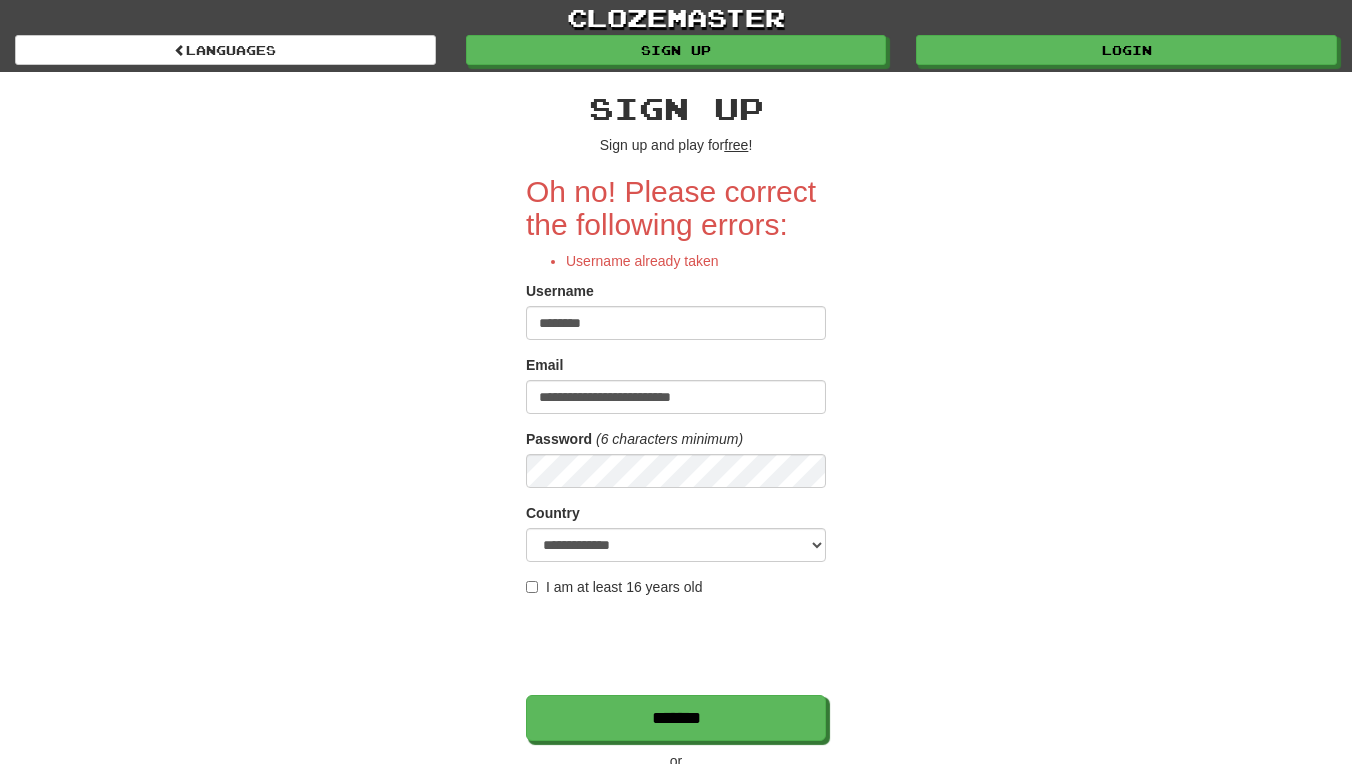 scroll, scrollTop: 0, scrollLeft: 0, axis: both 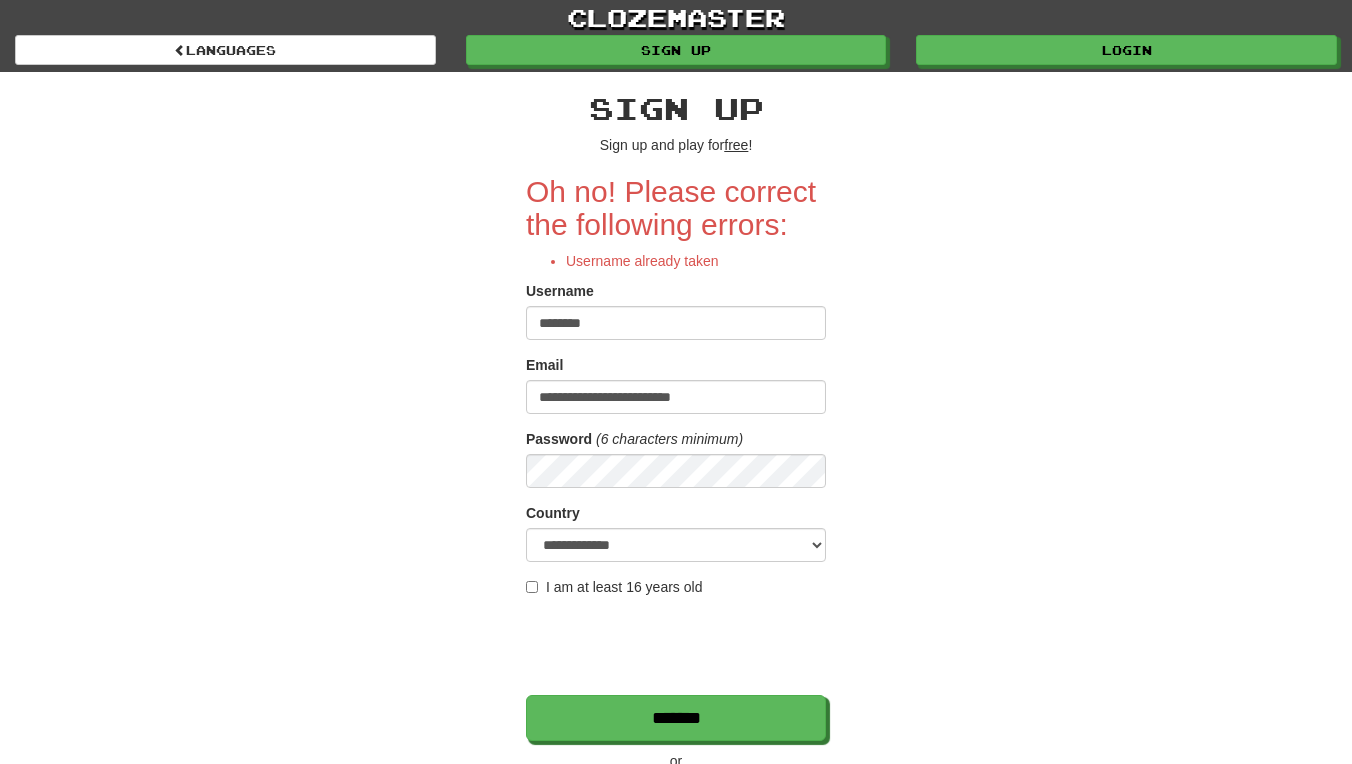 click on "********" at bounding box center (676, 323) 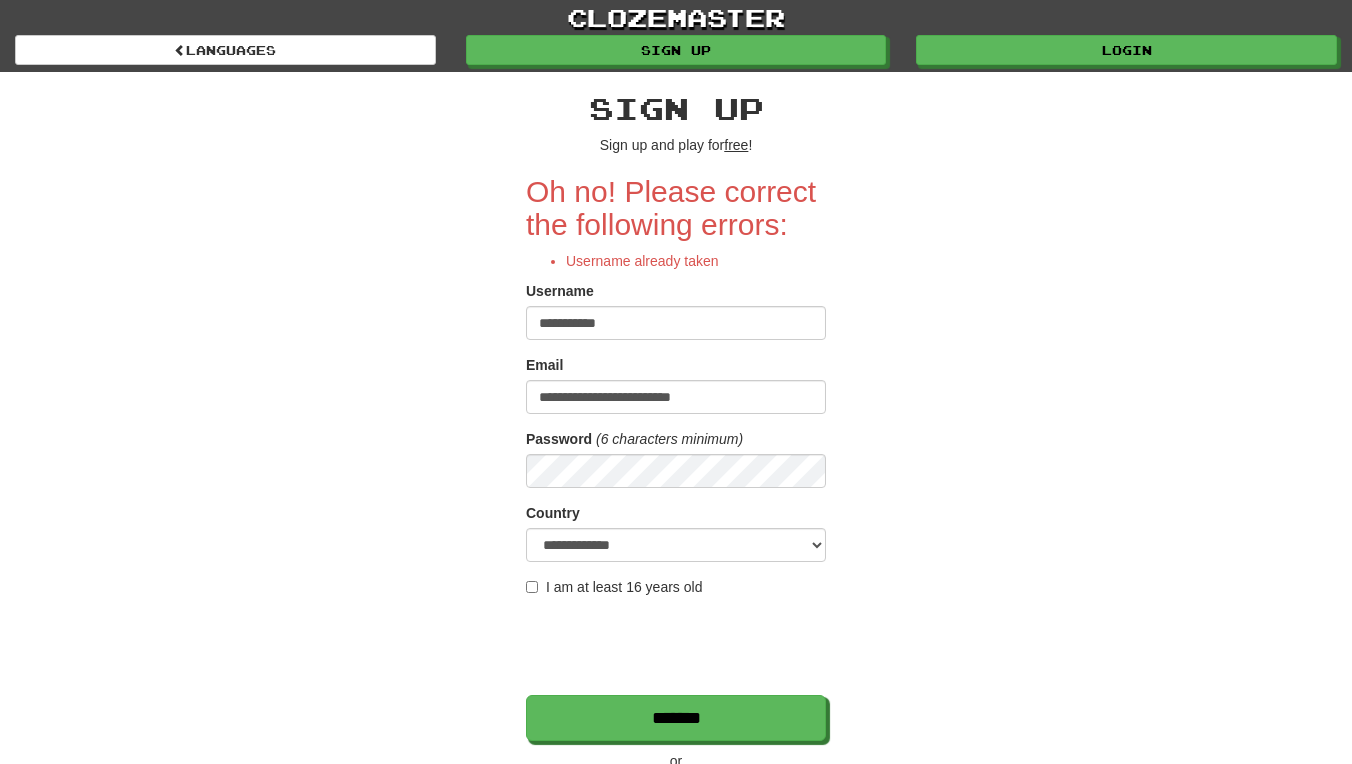 type on "**********" 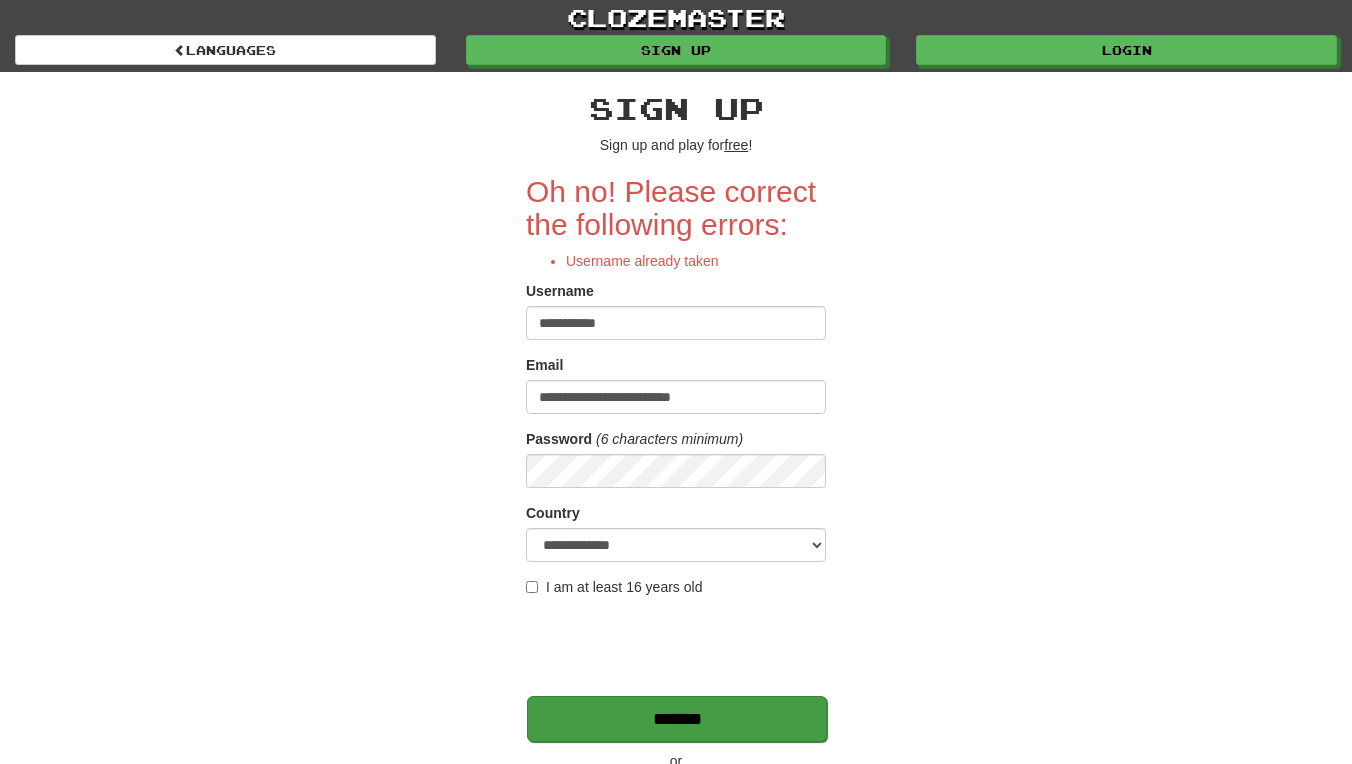 click on "*******" at bounding box center (677, 719) 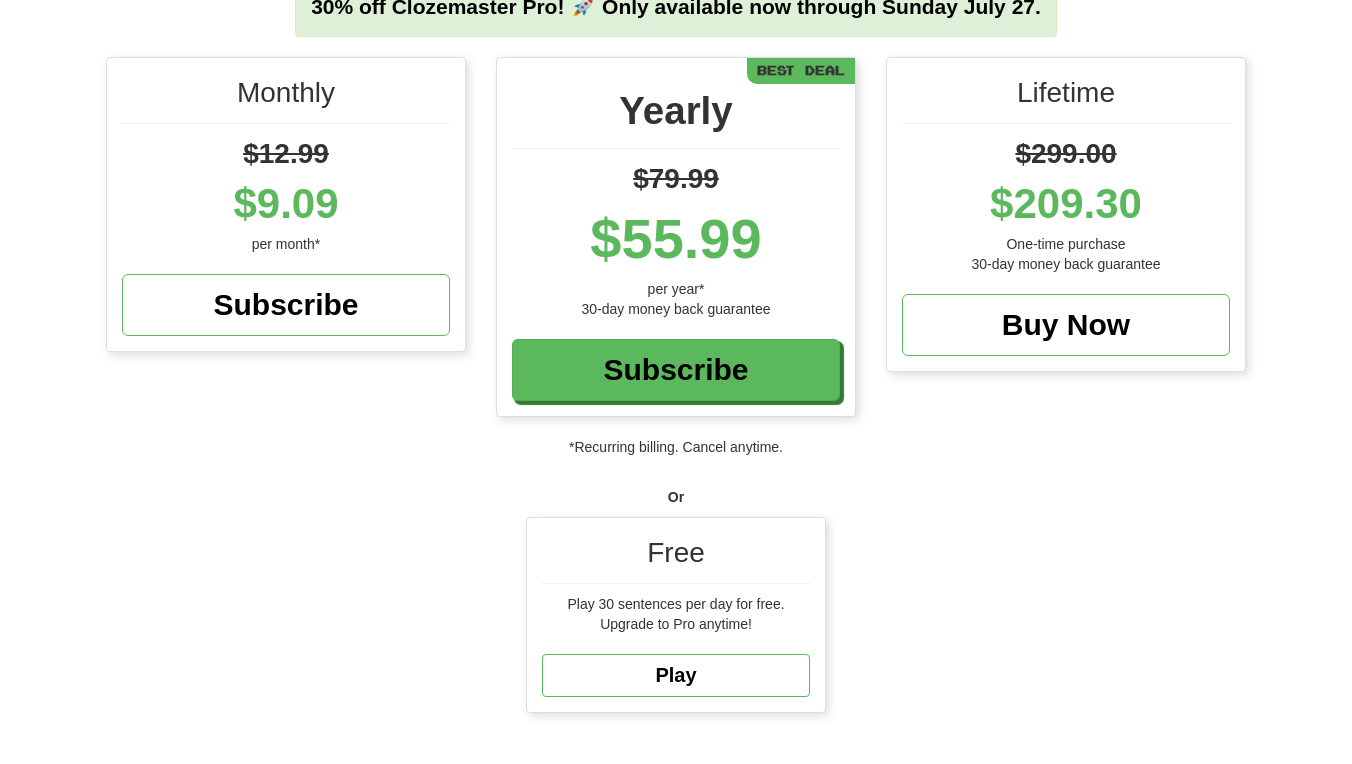 scroll, scrollTop: 261, scrollLeft: 0, axis: vertical 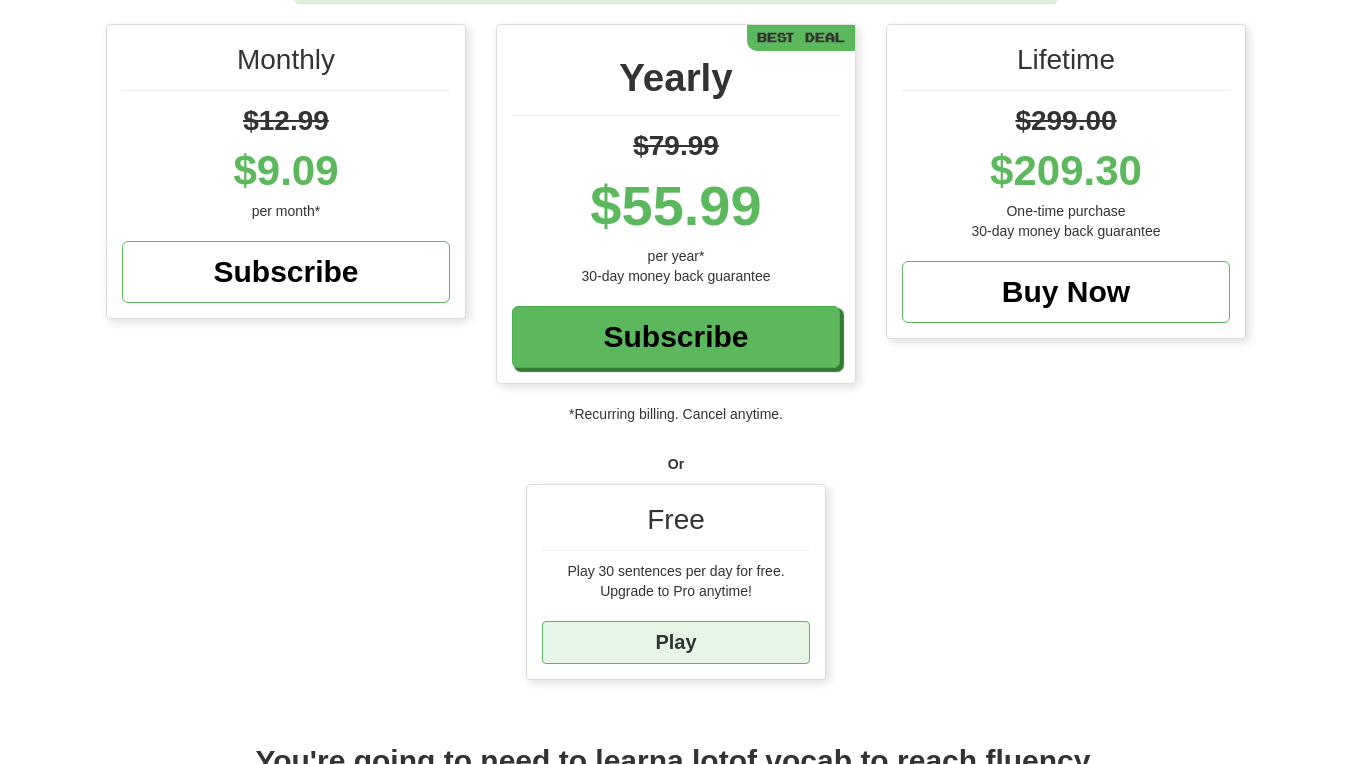 click on "Play" at bounding box center [676, 642] 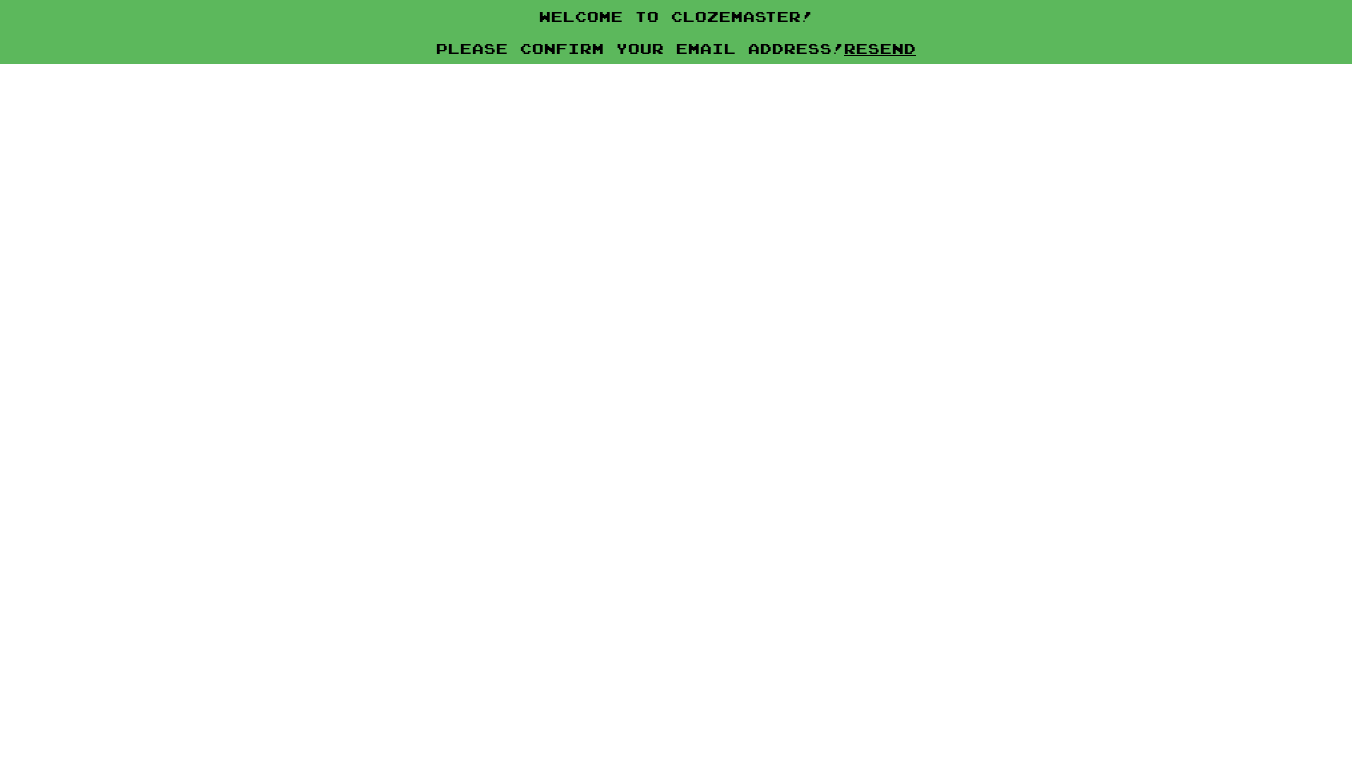 scroll, scrollTop: 0, scrollLeft: 0, axis: both 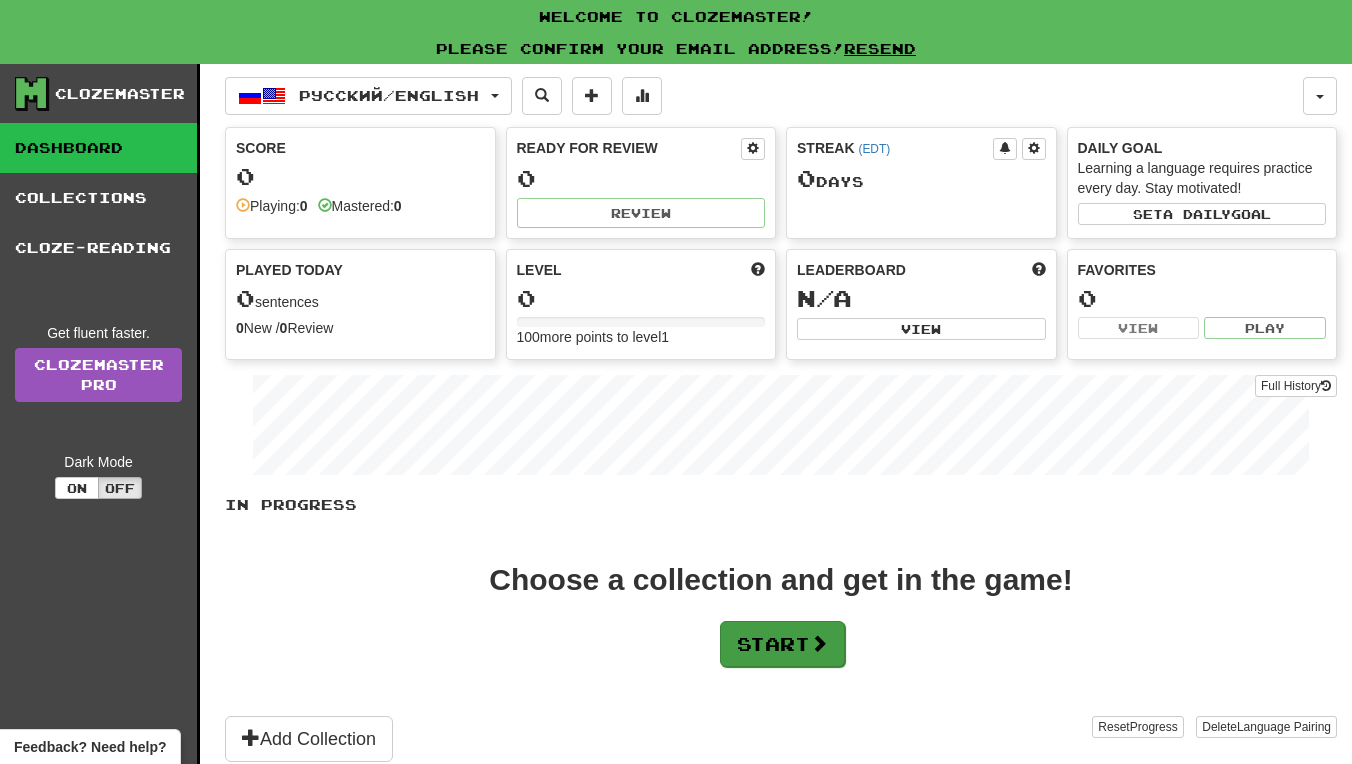 click on "Start" at bounding box center (782, 644) 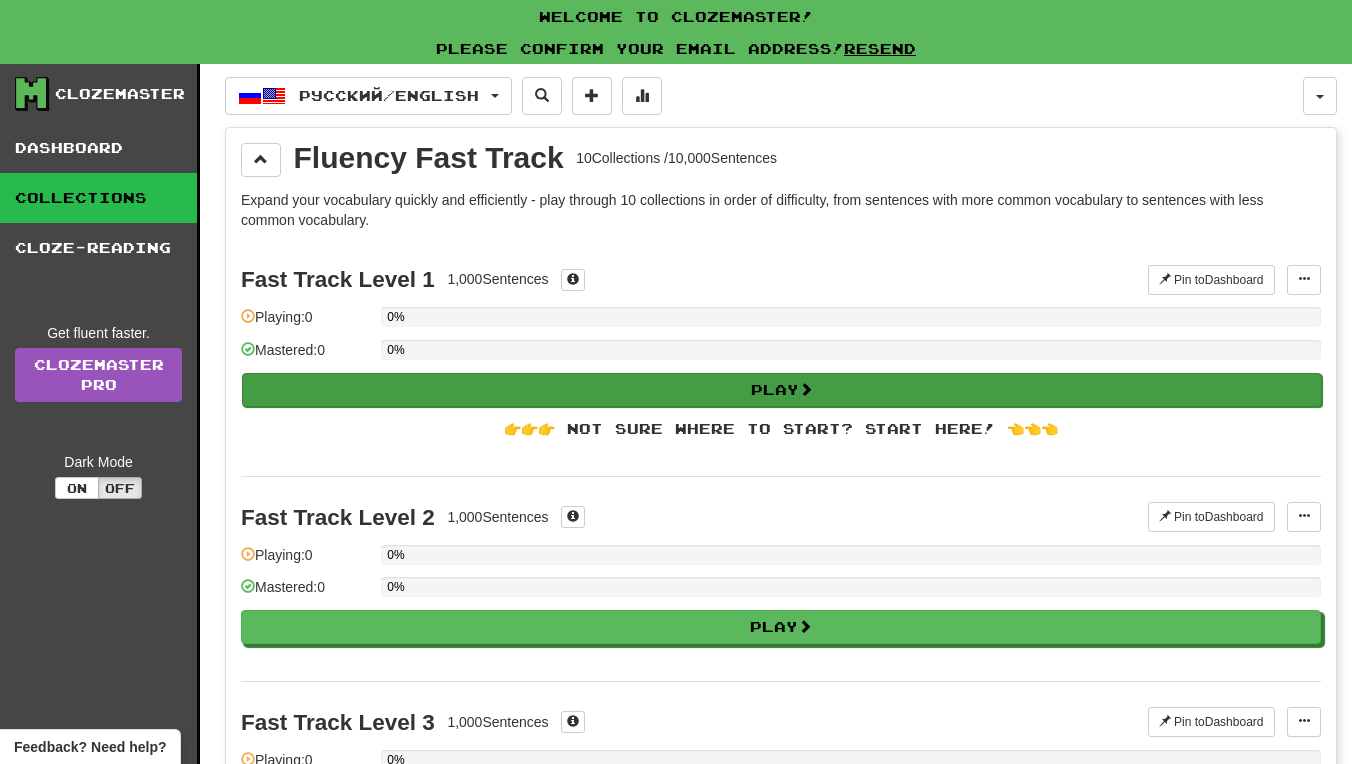 click on "Play" at bounding box center [782, 390] 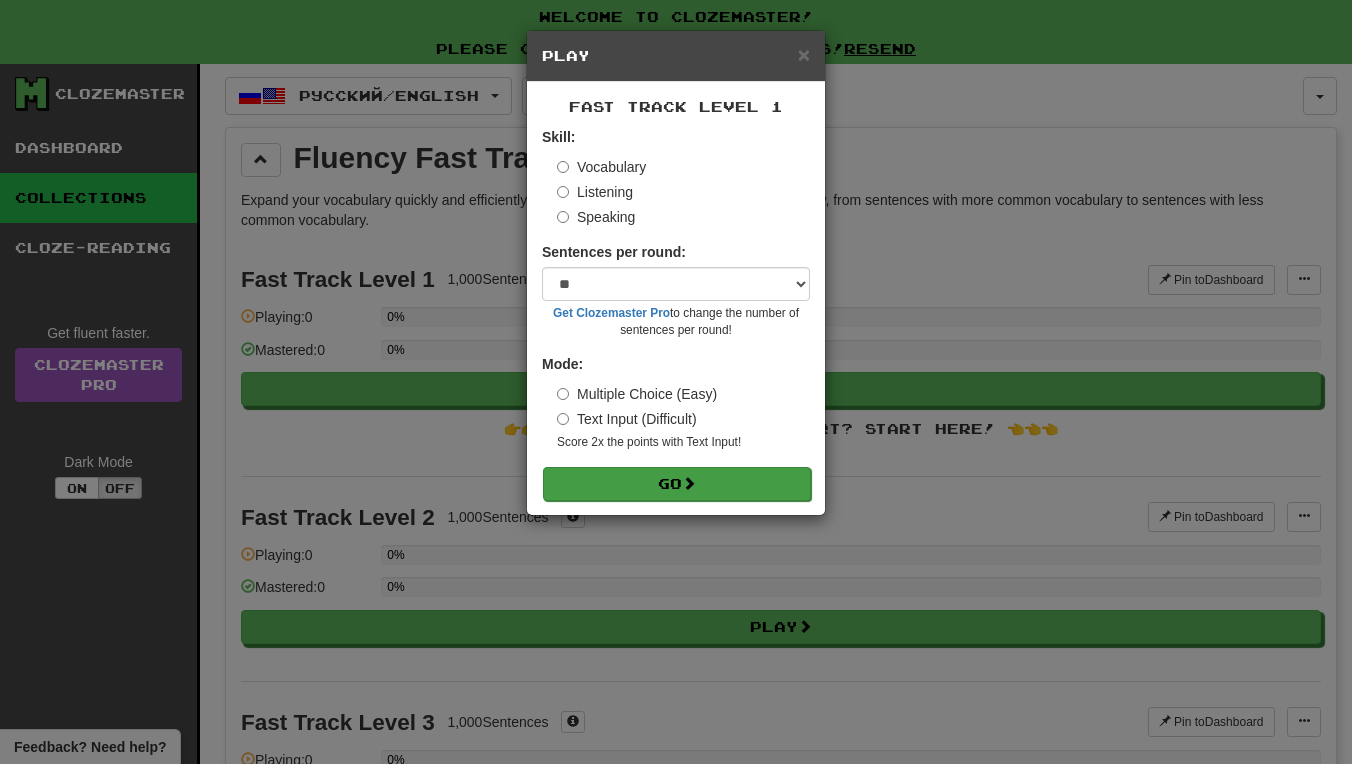 click at bounding box center (689, 483) 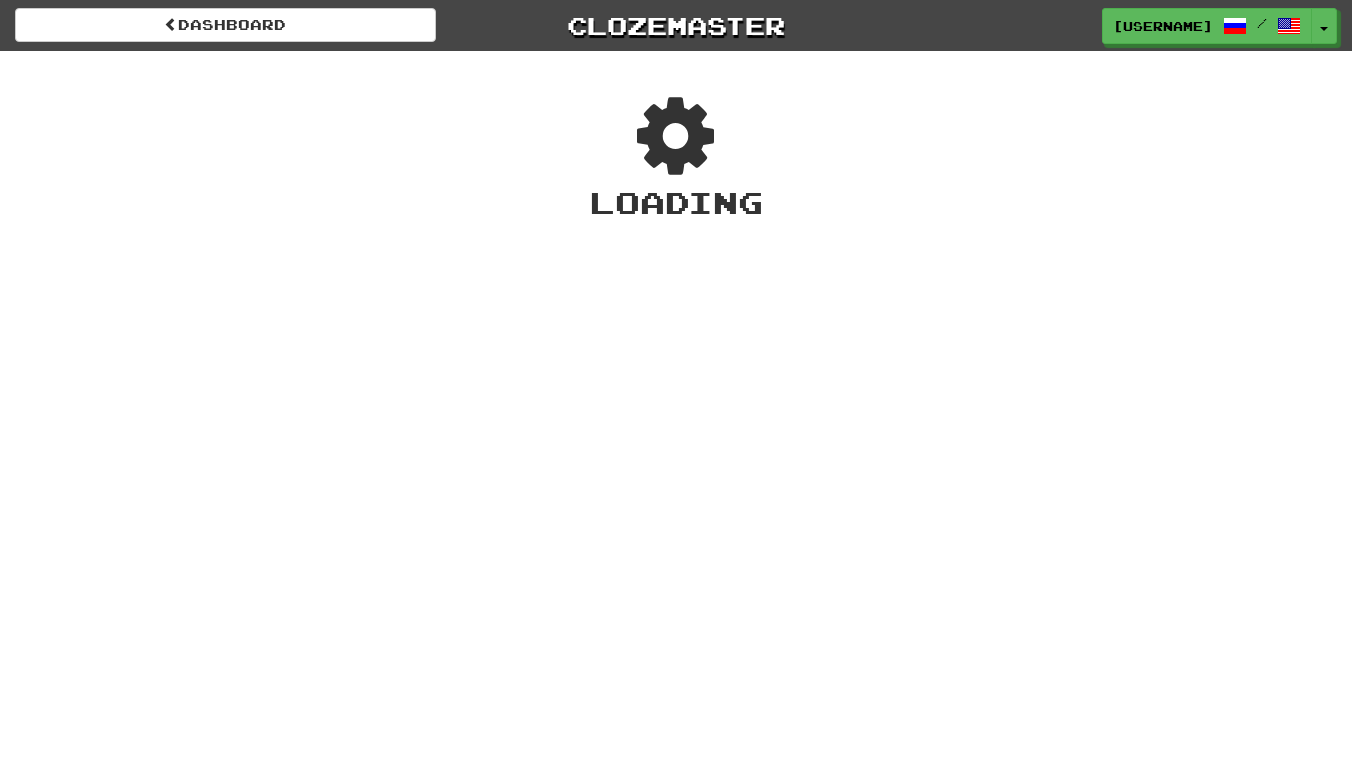 scroll, scrollTop: 0, scrollLeft: 0, axis: both 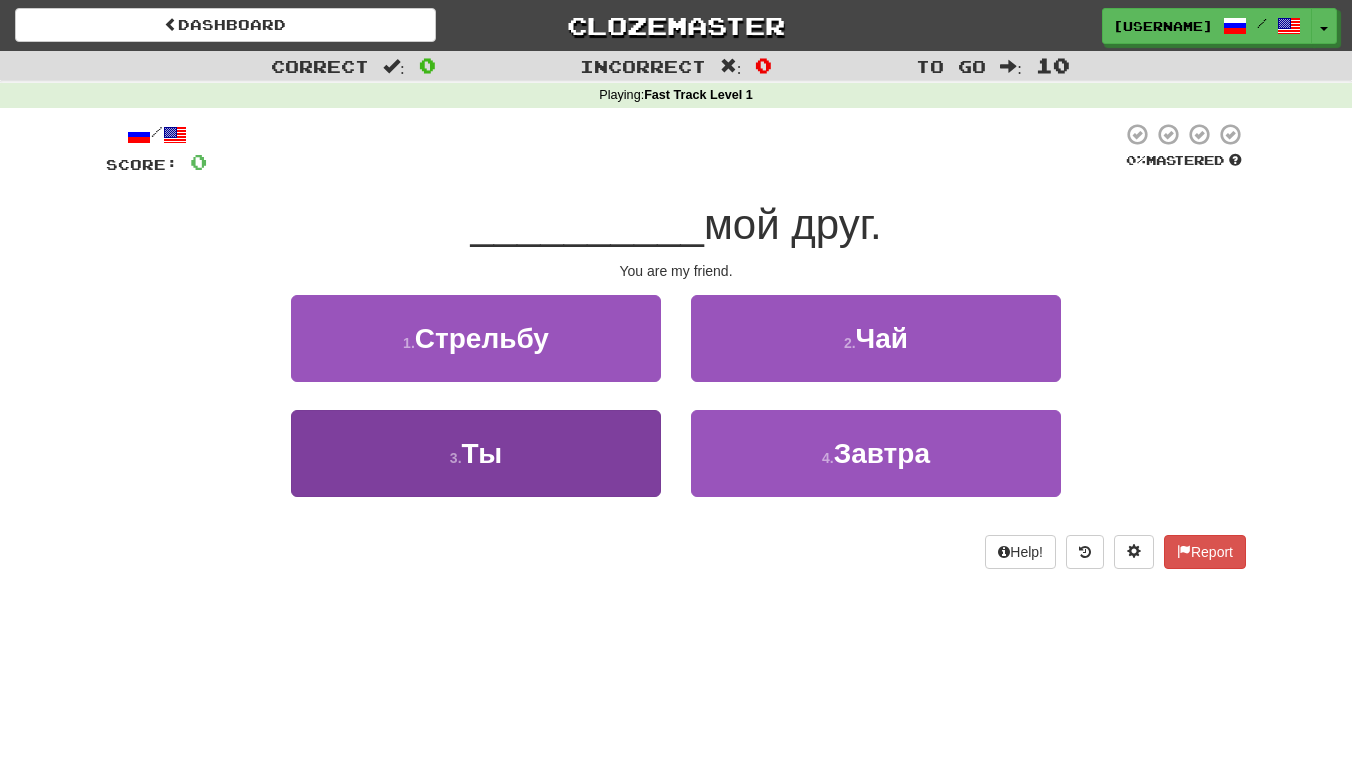 click on "3 .  Ты" at bounding box center (476, 453) 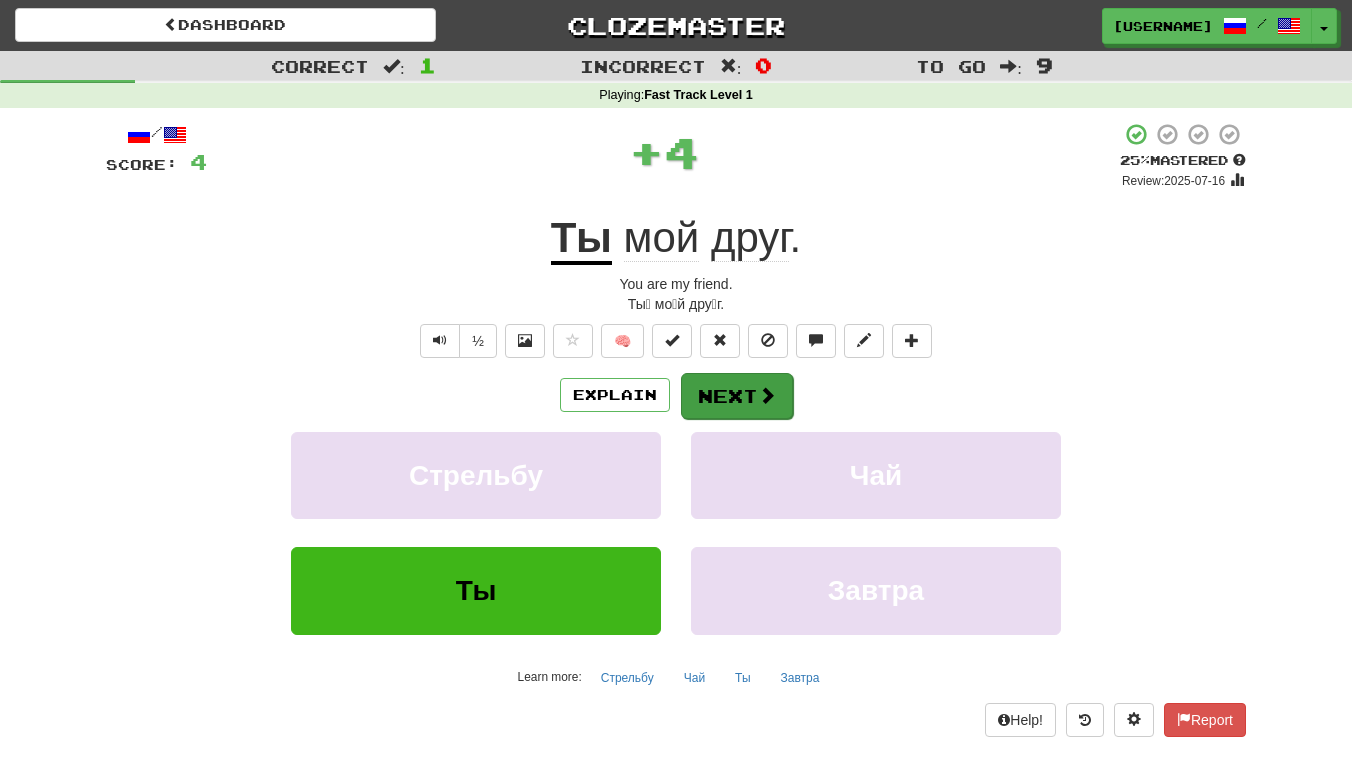 click on "Next" at bounding box center (737, 396) 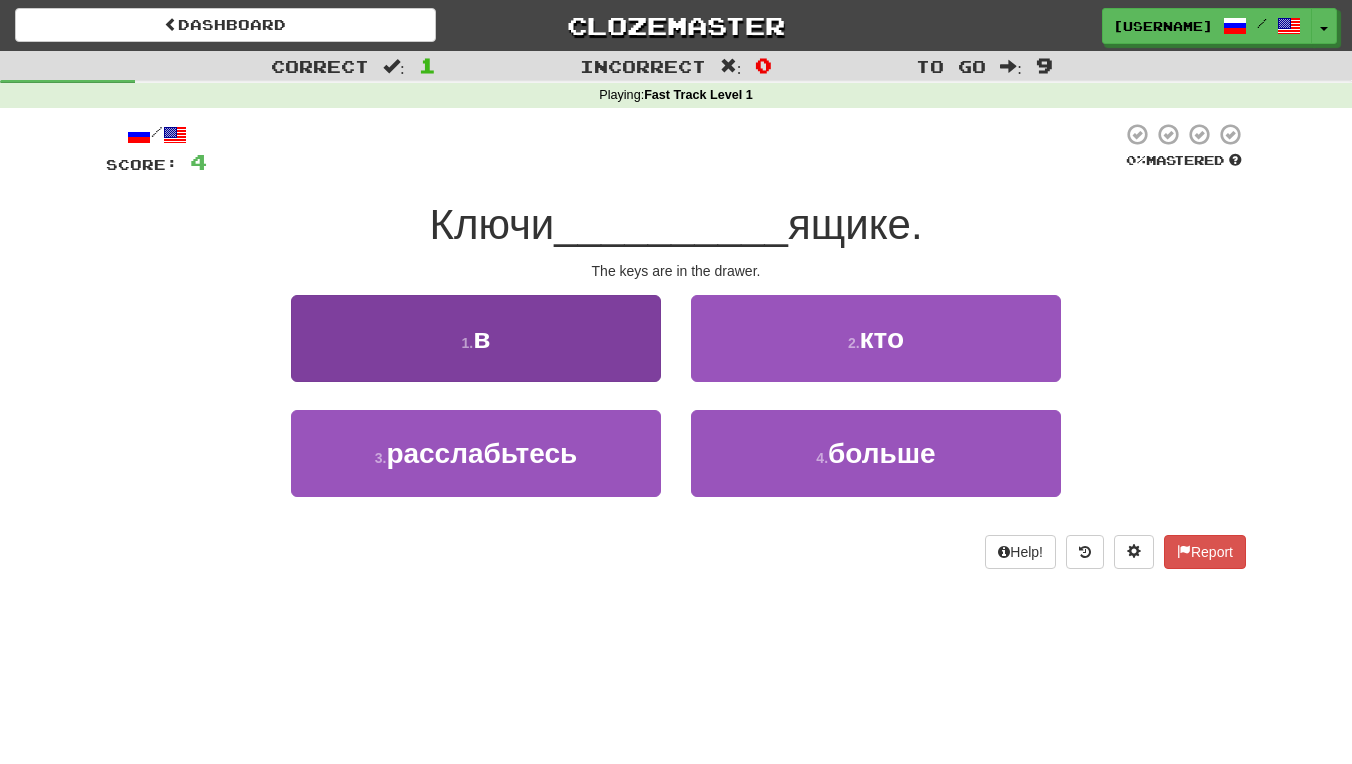click on "1 .  в" at bounding box center [476, 338] 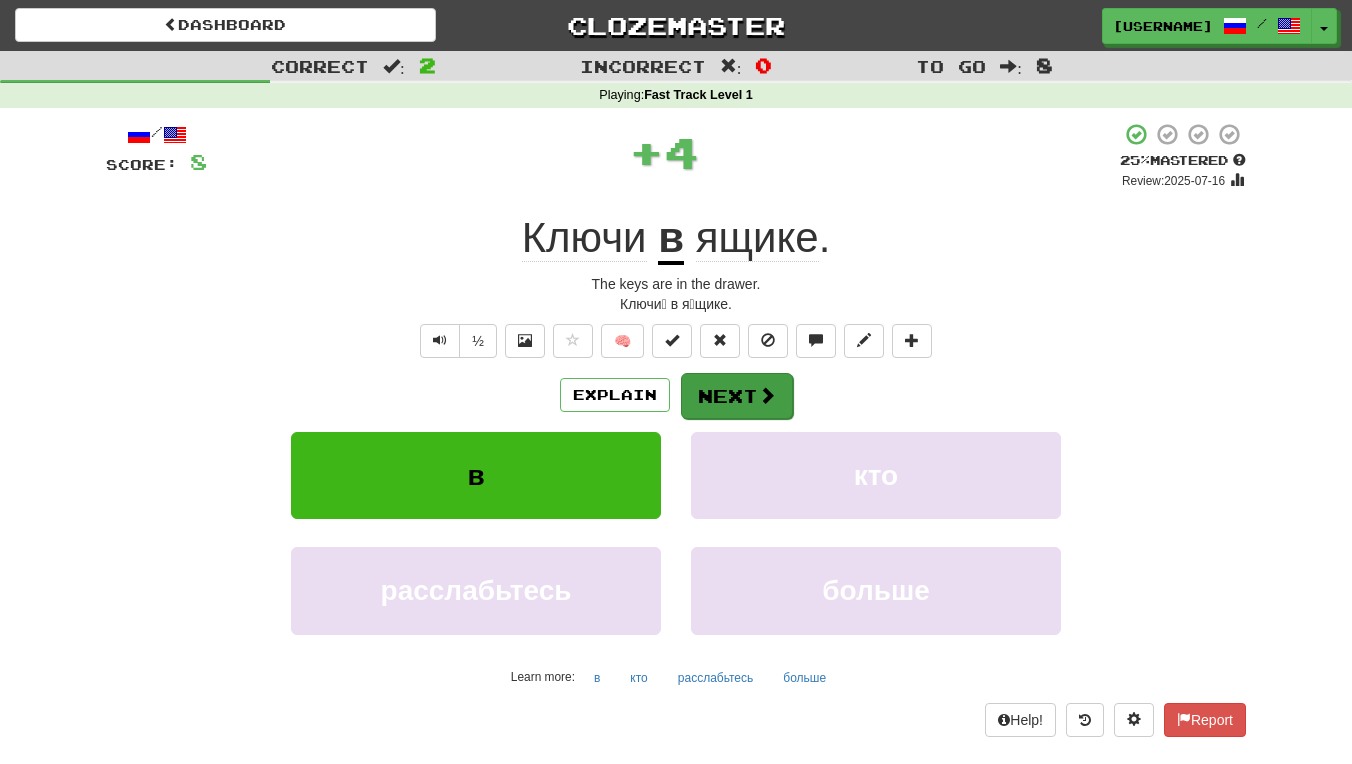 click on "Next" at bounding box center (737, 396) 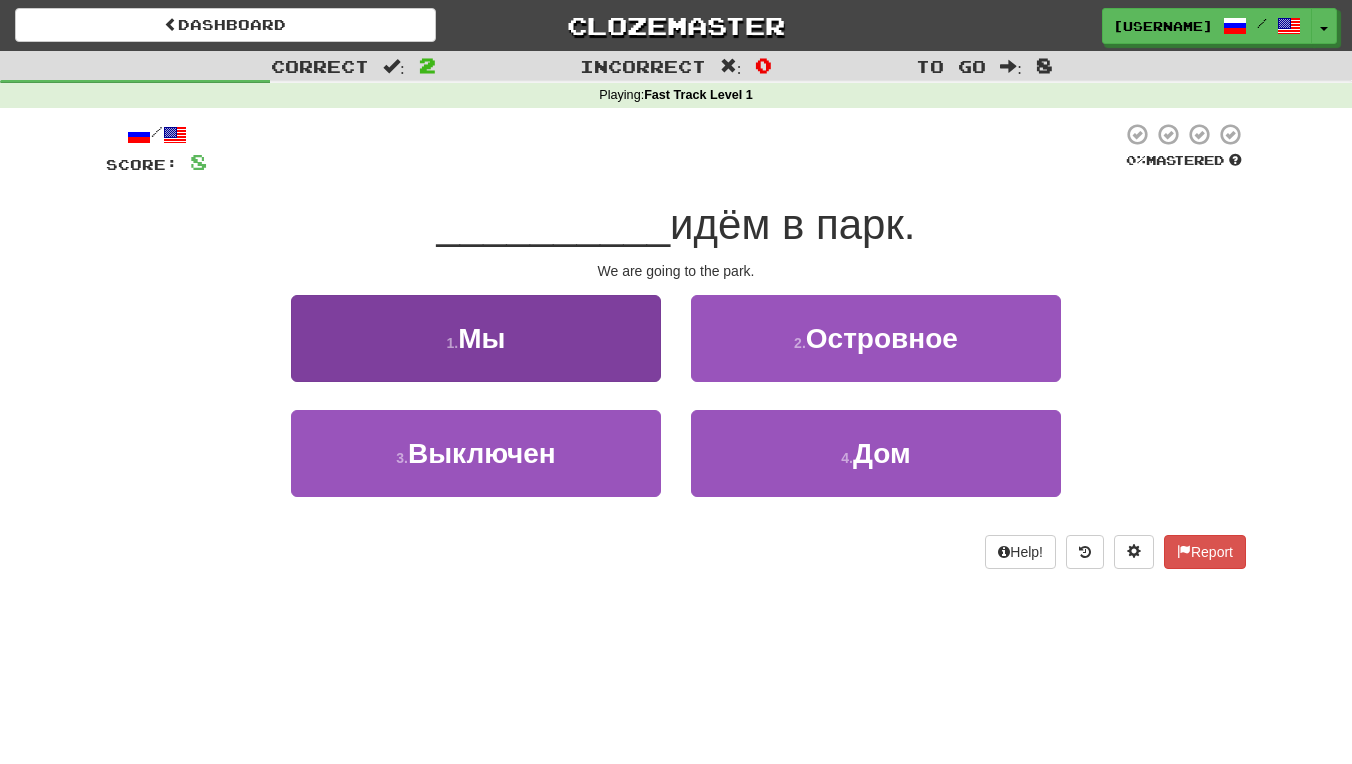 click on "1 .  Мы" at bounding box center [476, 338] 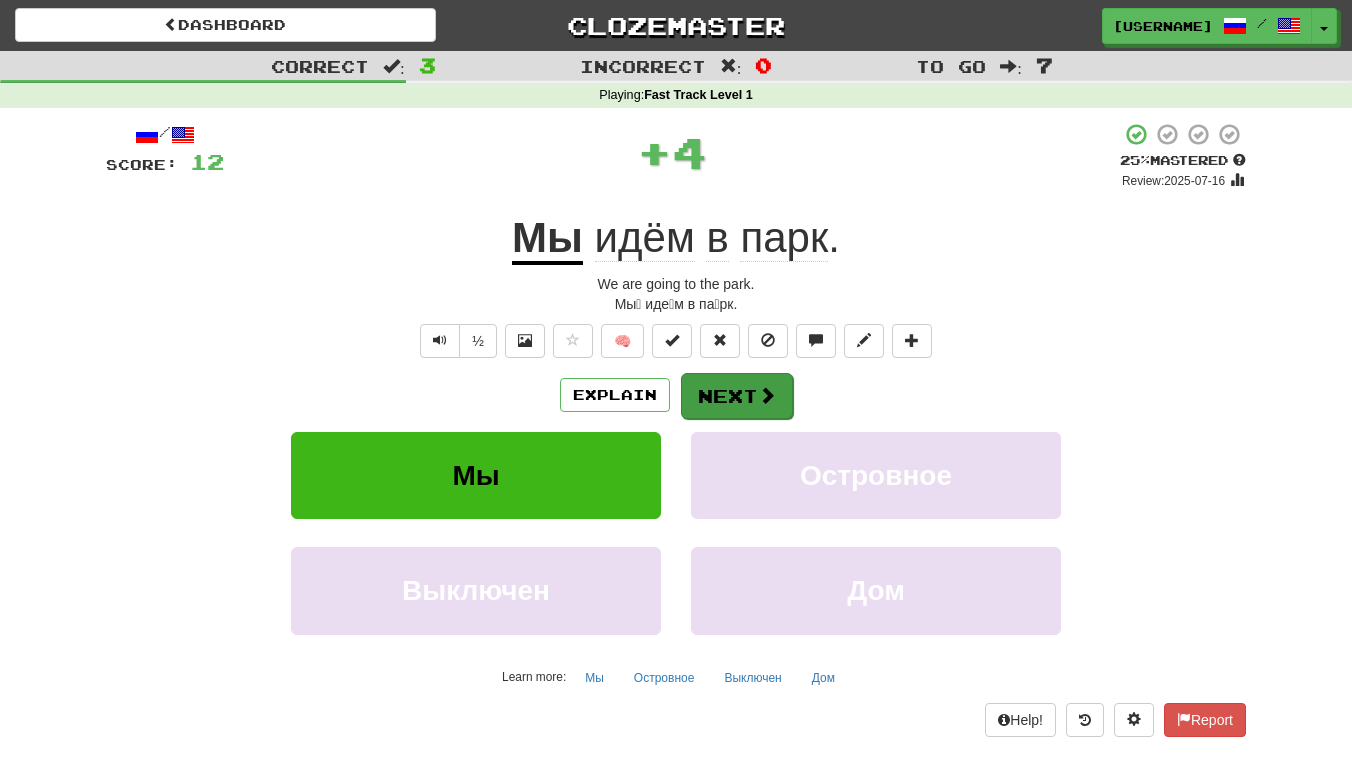 click on "Next" at bounding box center (737, 396) 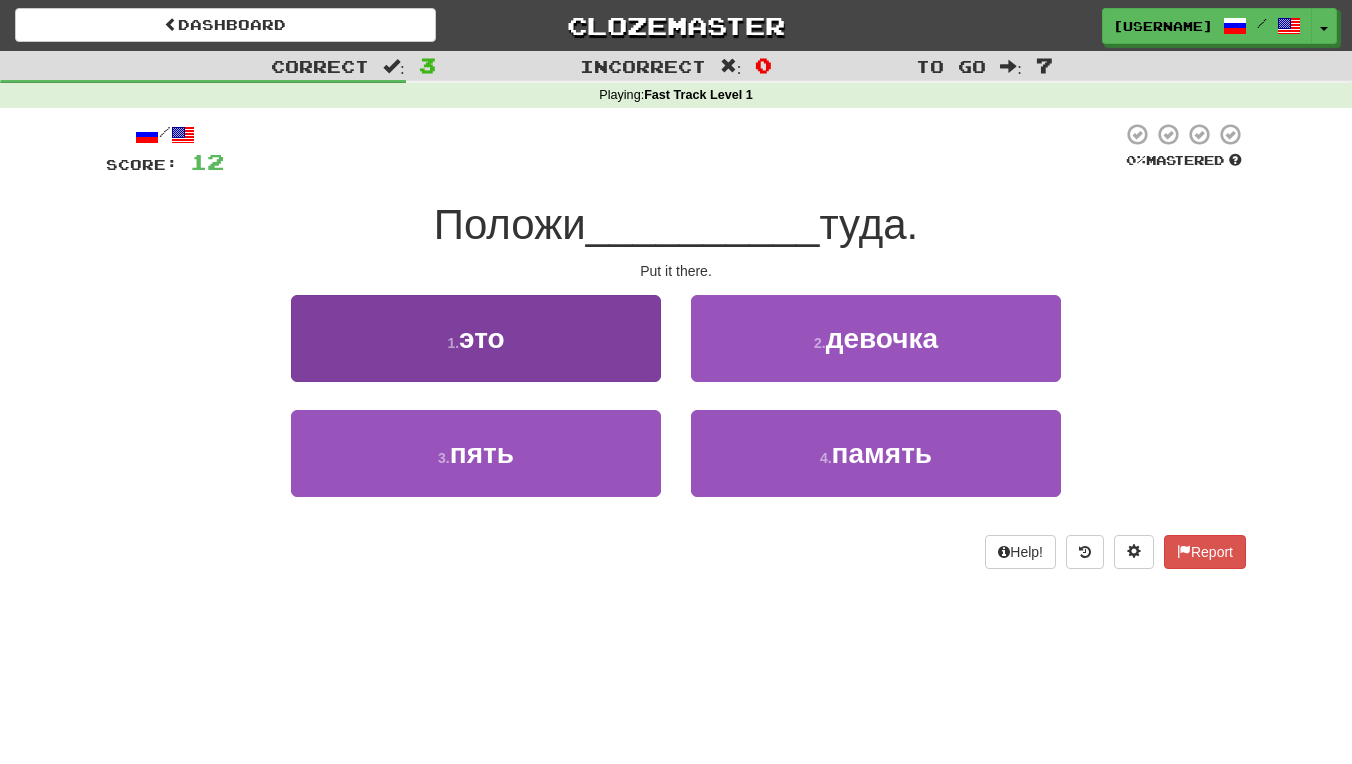 click on "1 .  это" at bounding box center (476, 338) 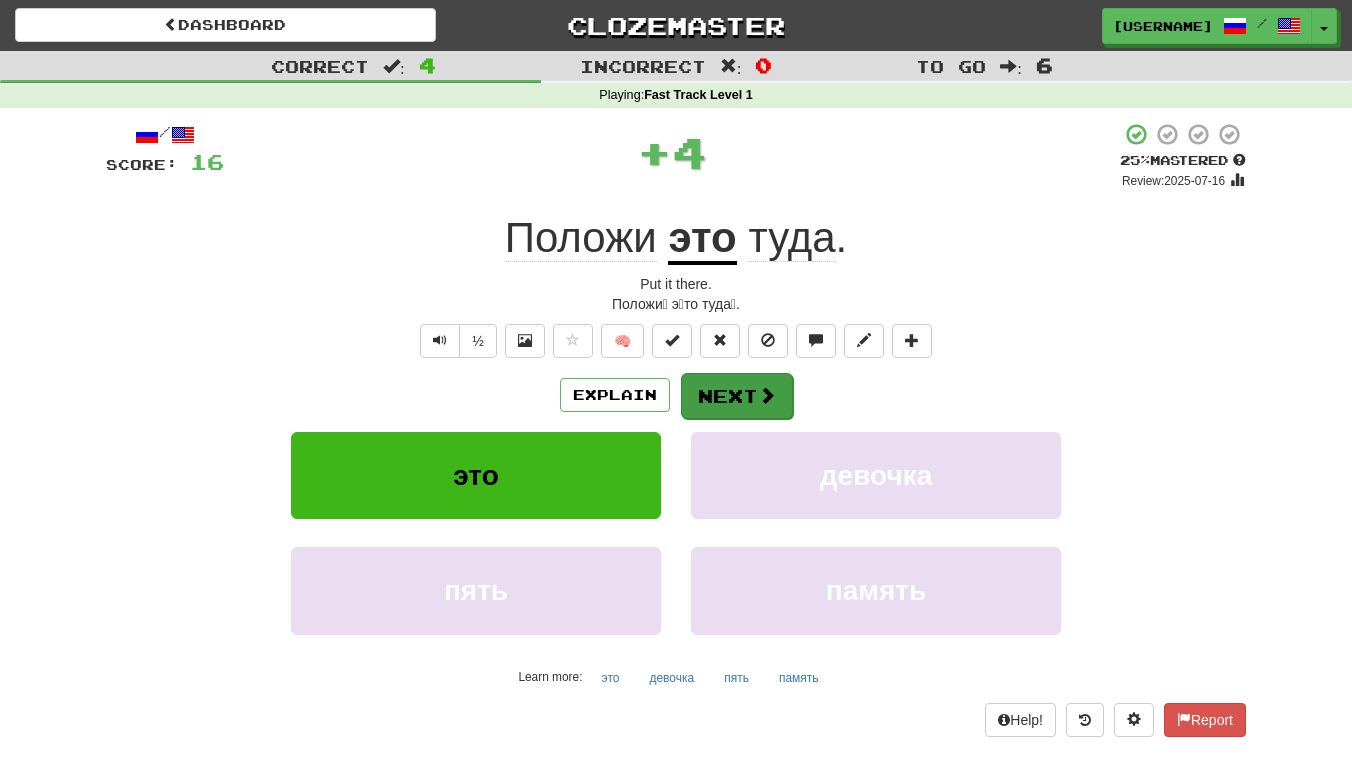 click on "Next" at bounding box center (737, 396) 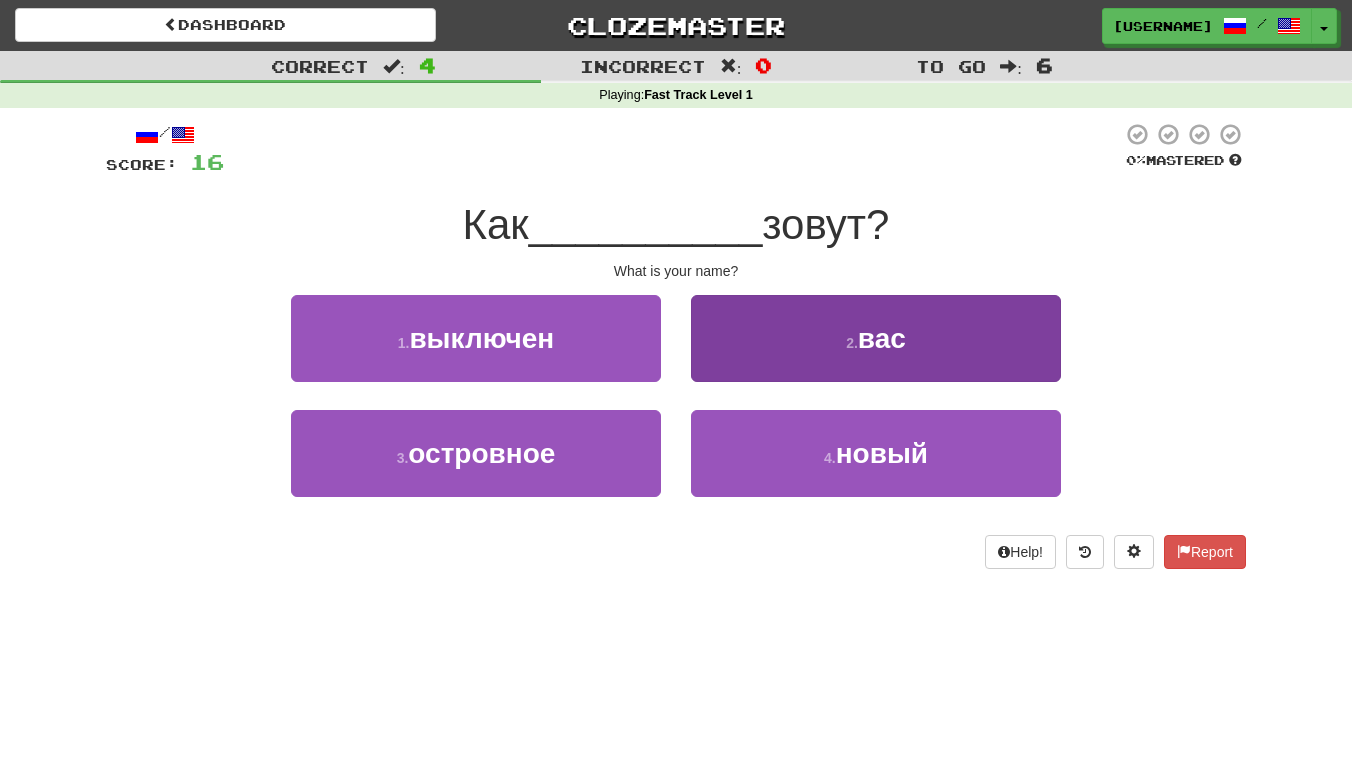 click on "2 .  вас" at bounding box center (876, 338) 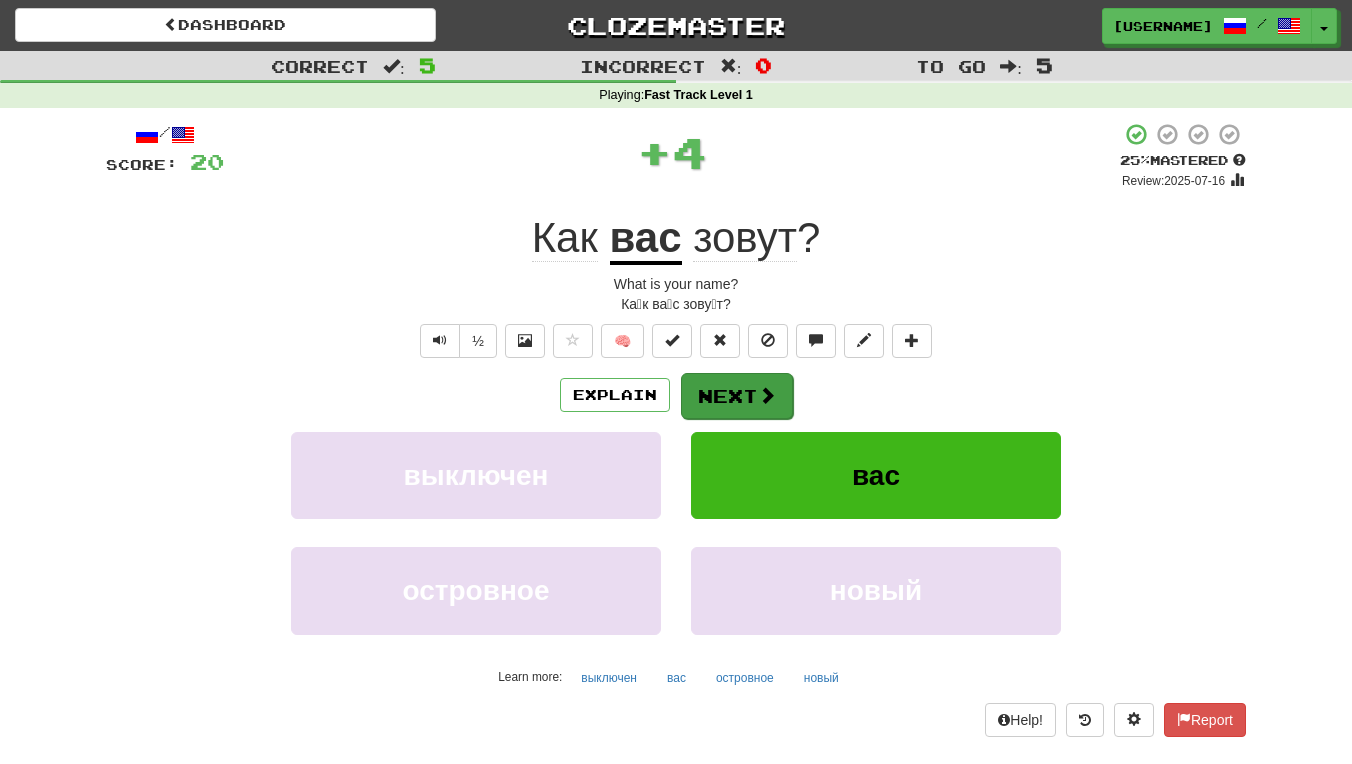 click at bounding box center (767, 395) 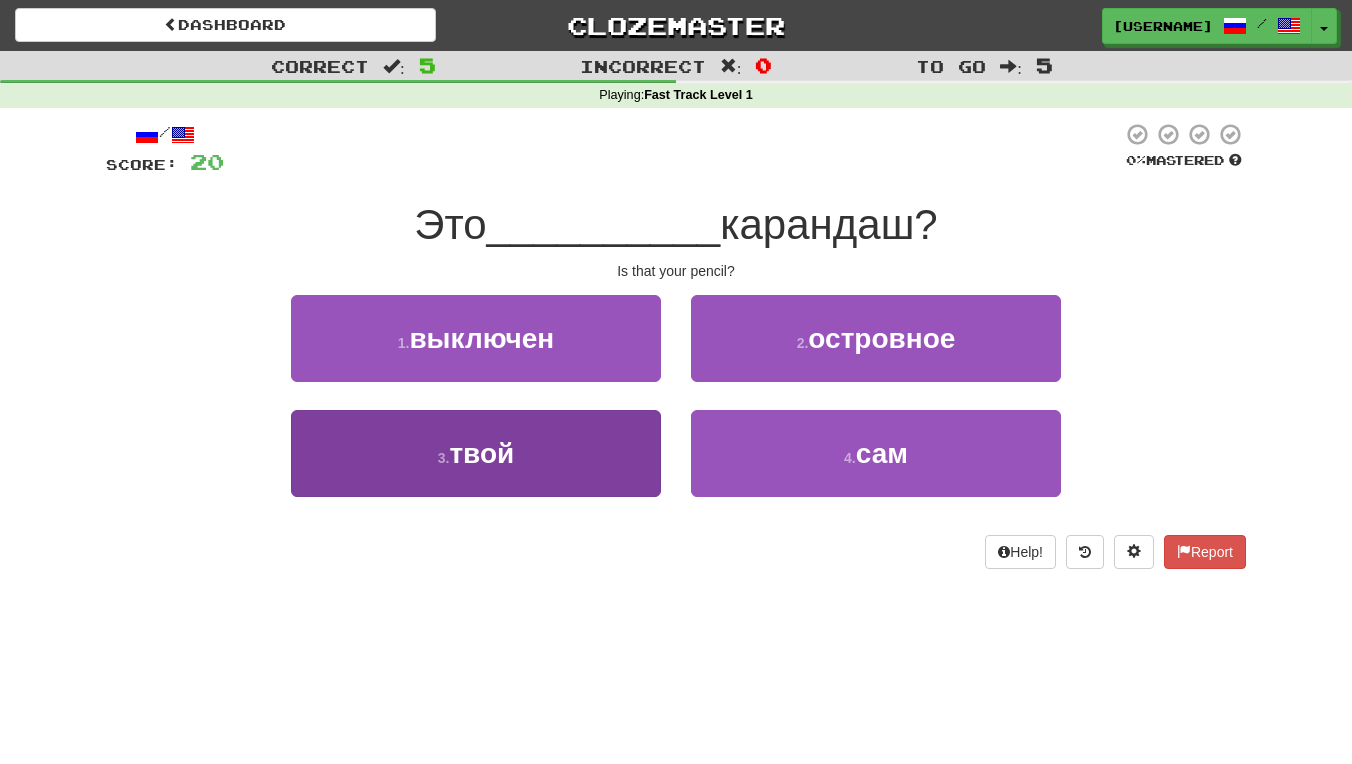 click on "3 .  твой" at bounding box center (476, 453) 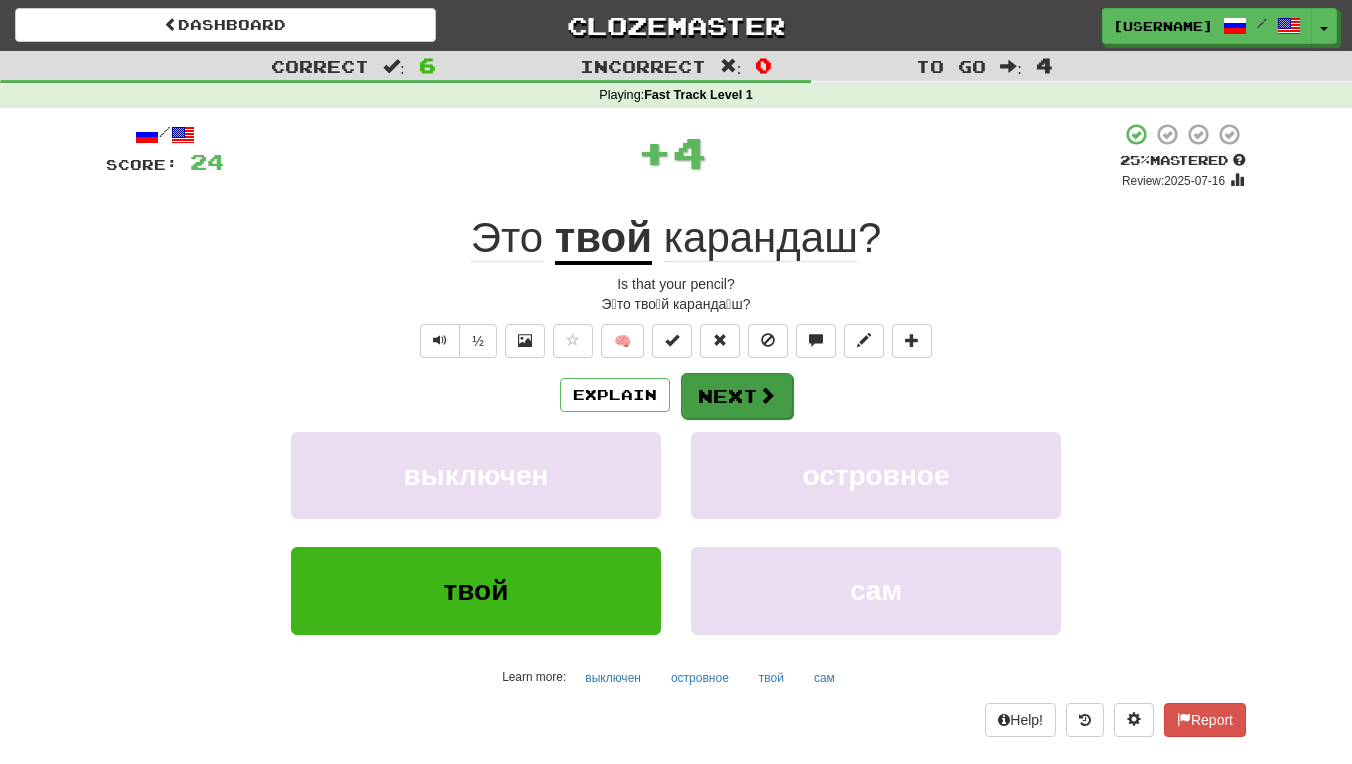click on "Next" at bounding box center (737, 396) 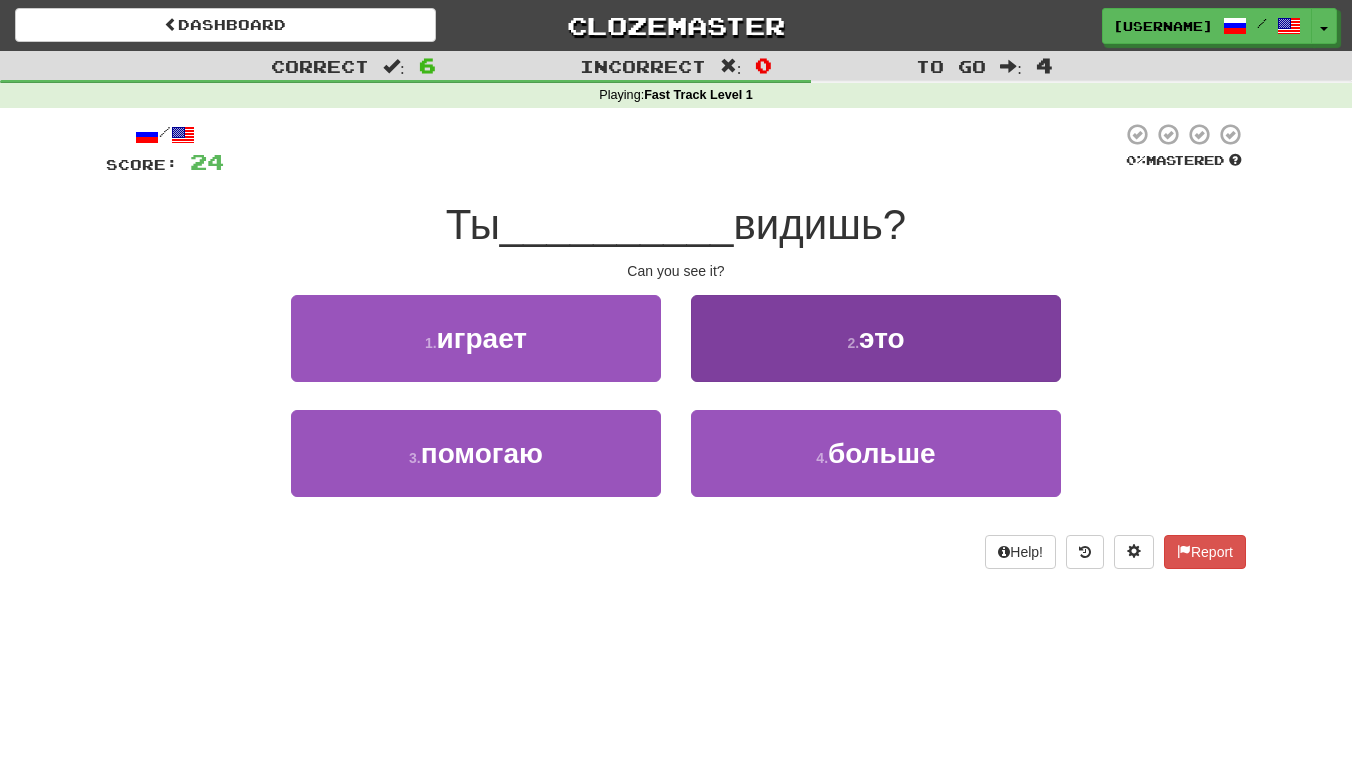 click on "2 .  это" at bounding box center [876, 338] 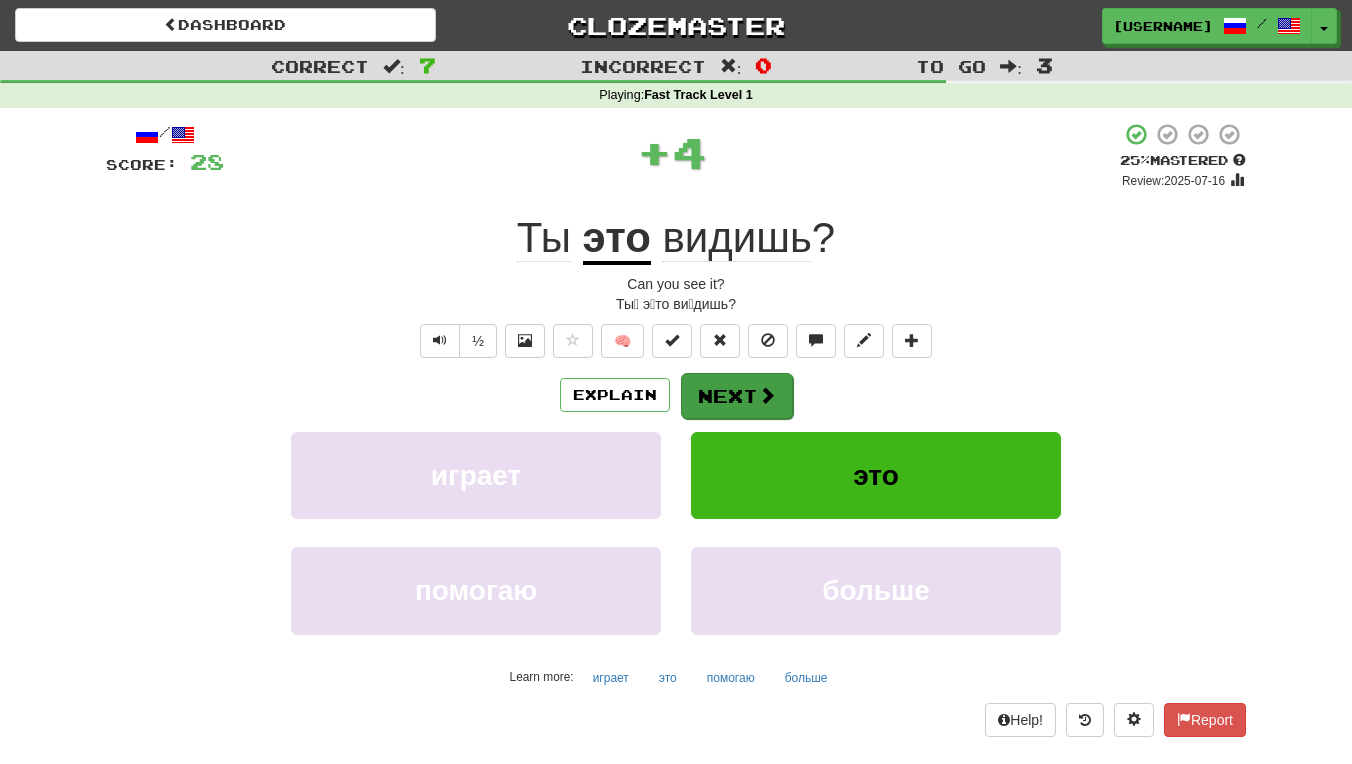 click at bounding box center (767, 395) 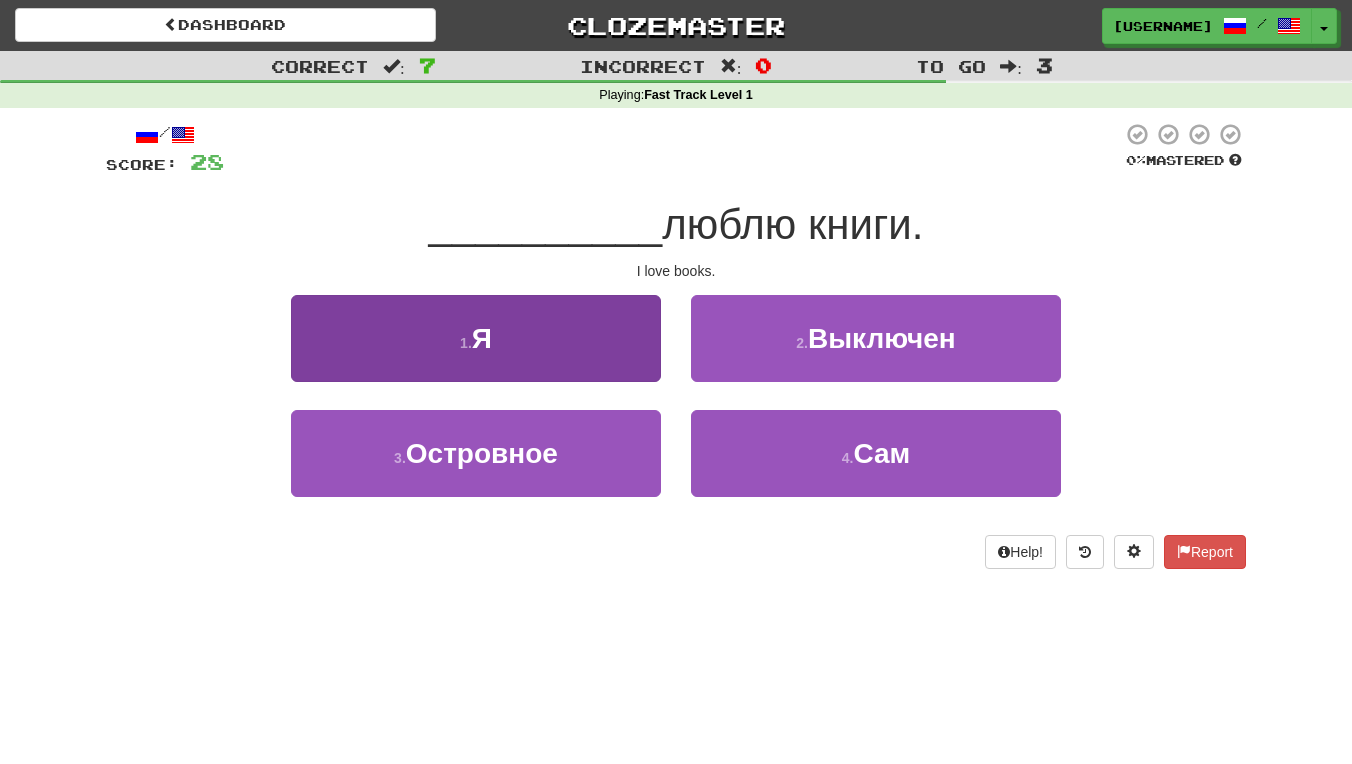 click on "1 .  Я" at bounding box center (476, 338) 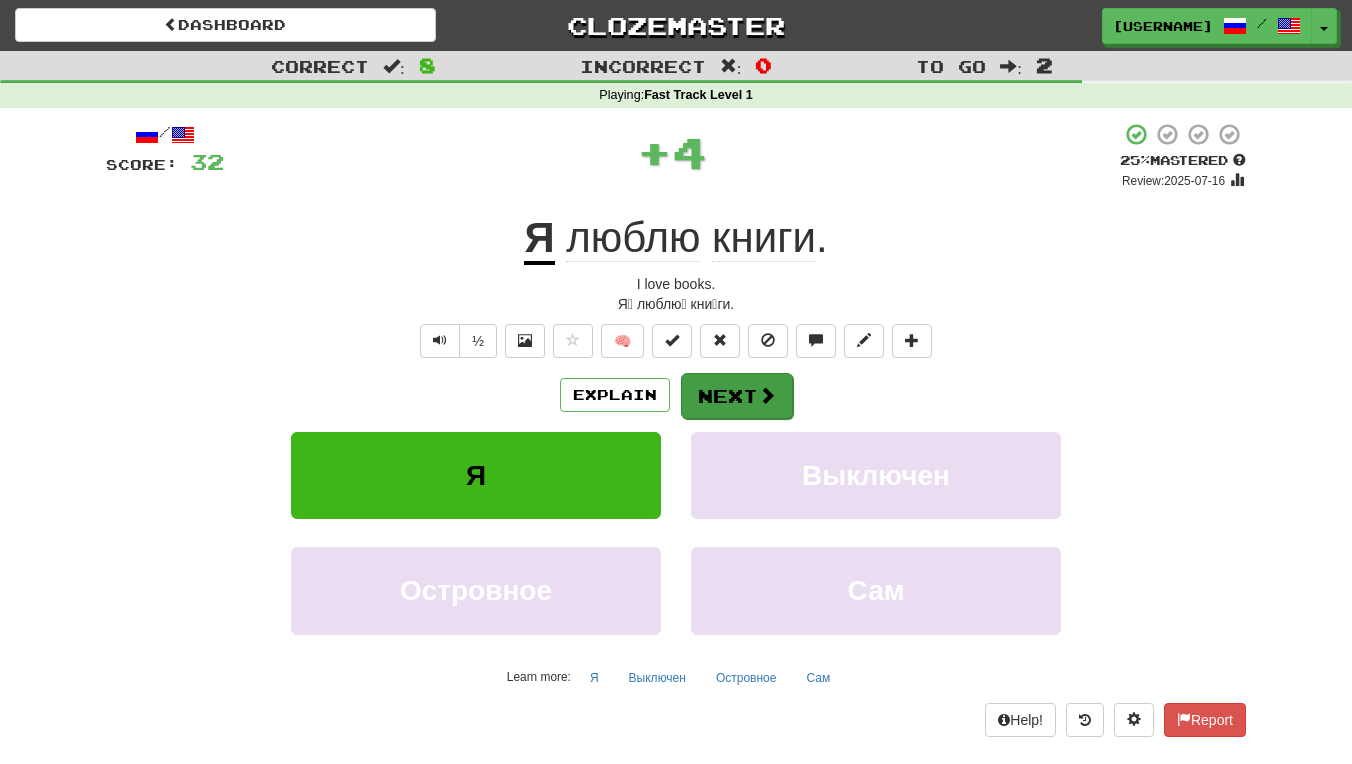 click on "Next" at bounding box center (737, 396) 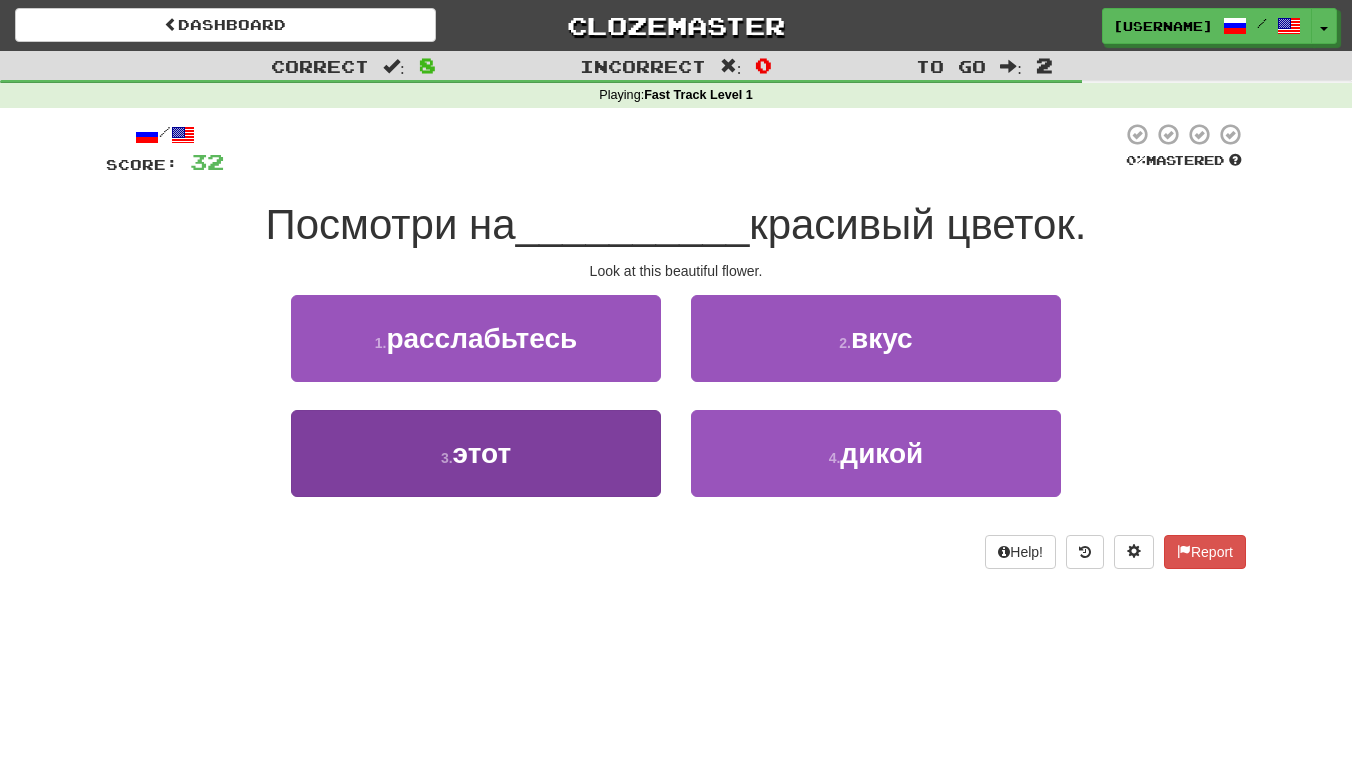 click on "3 .  этот" at bounding box center [476, 453] 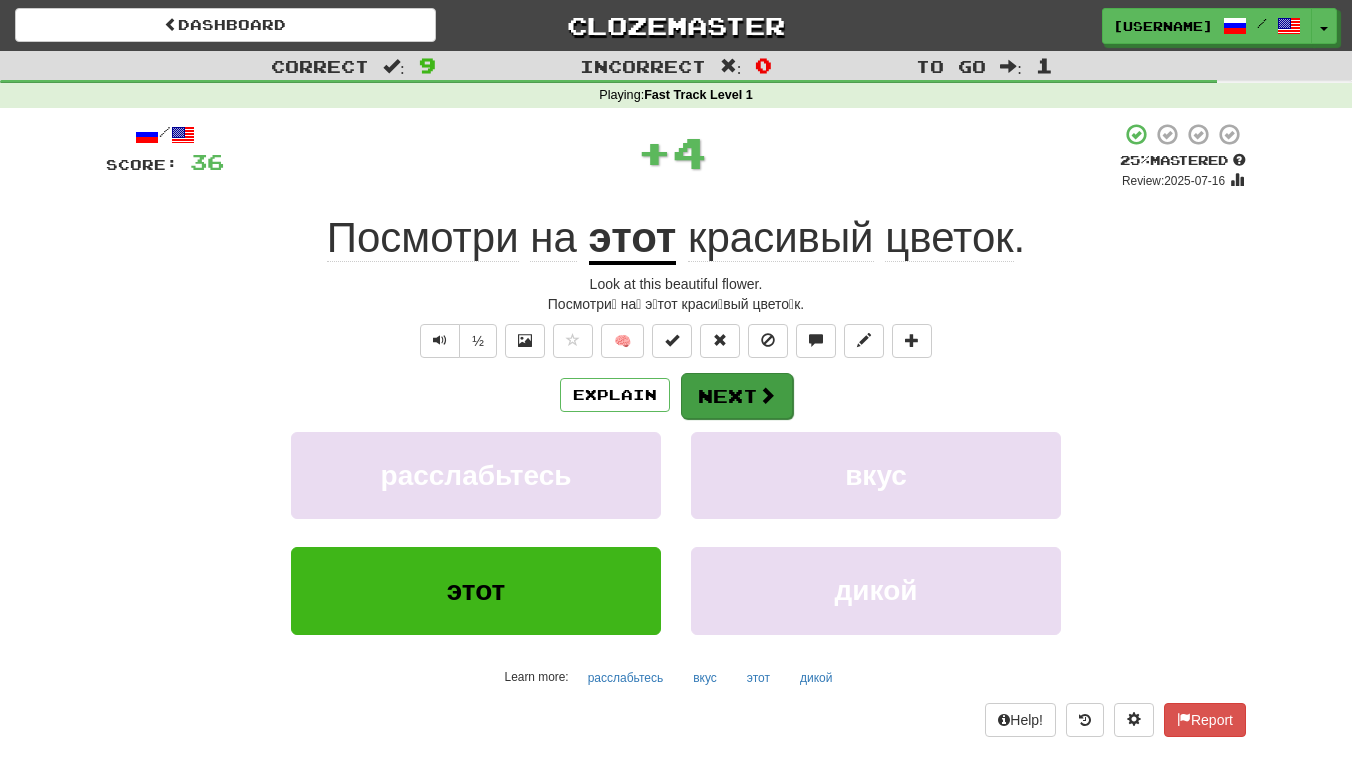 click on "Next" at bounding box center (737, 396) 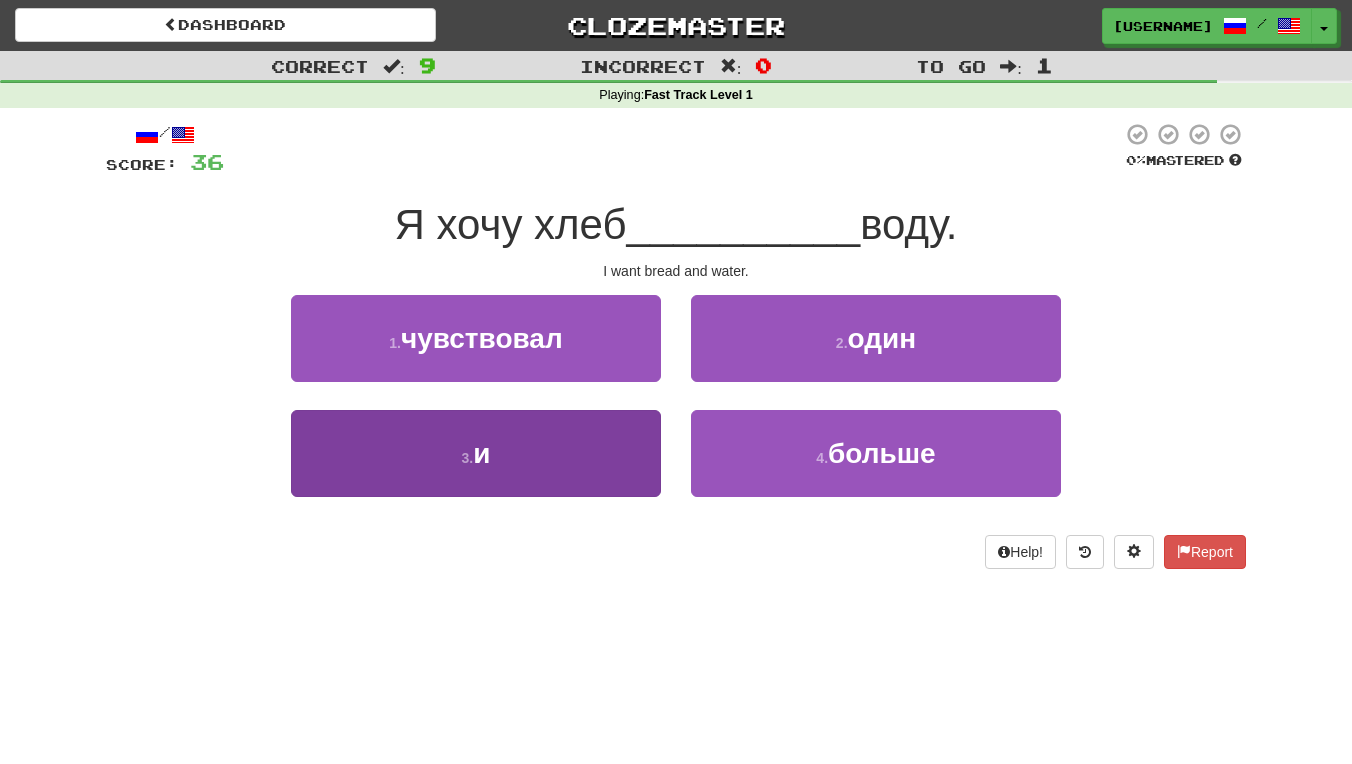 click on "и" at bounding box center [481, 453] 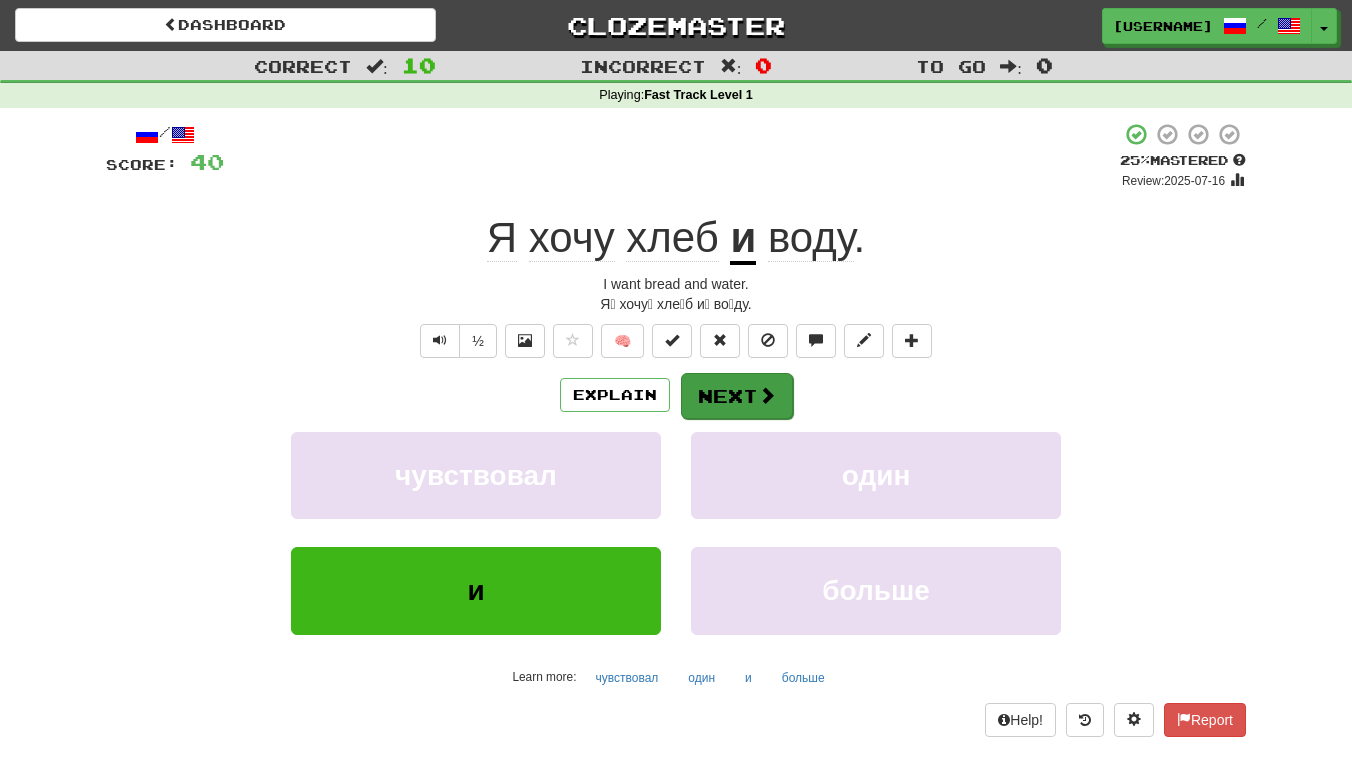 click on "Next" at bounding box center [737, 396] 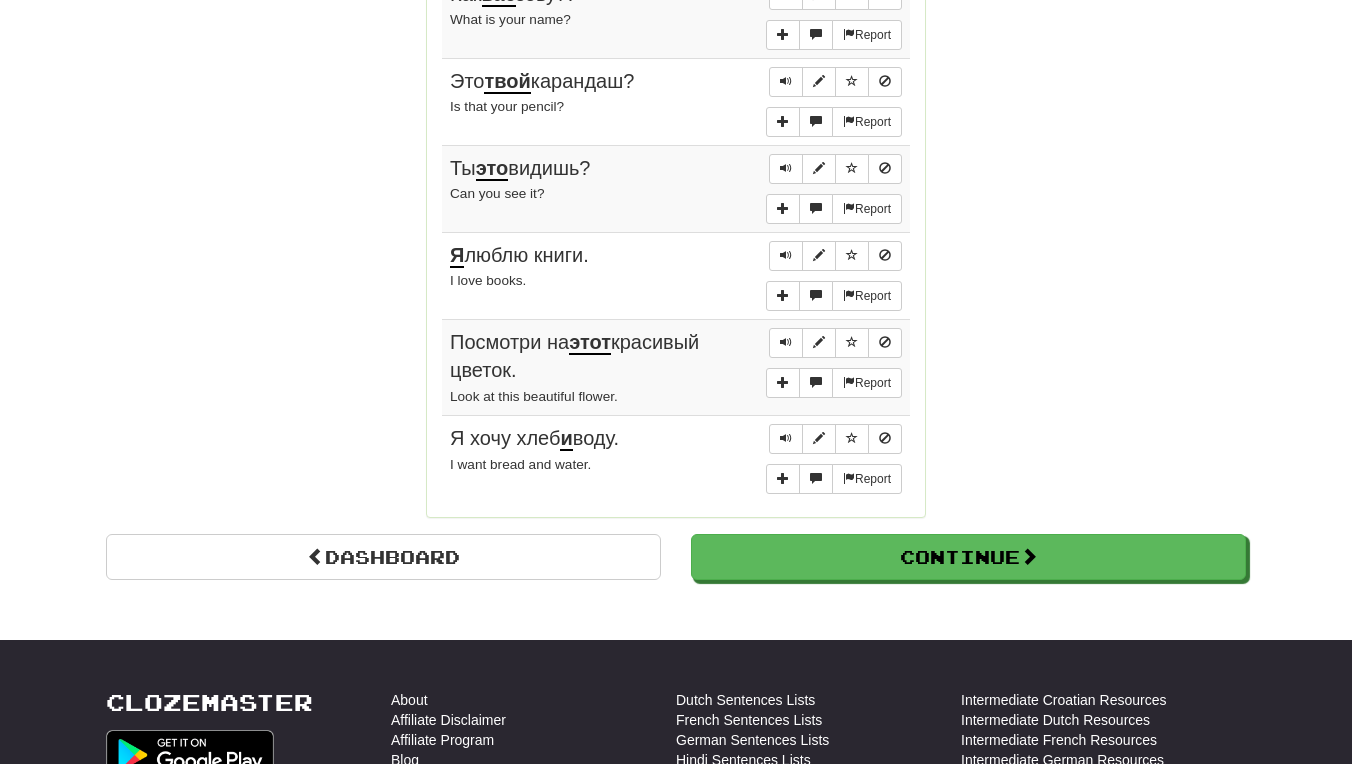 scroll, scrollTop: 1772, scrollLeft: 0, axis: vertical 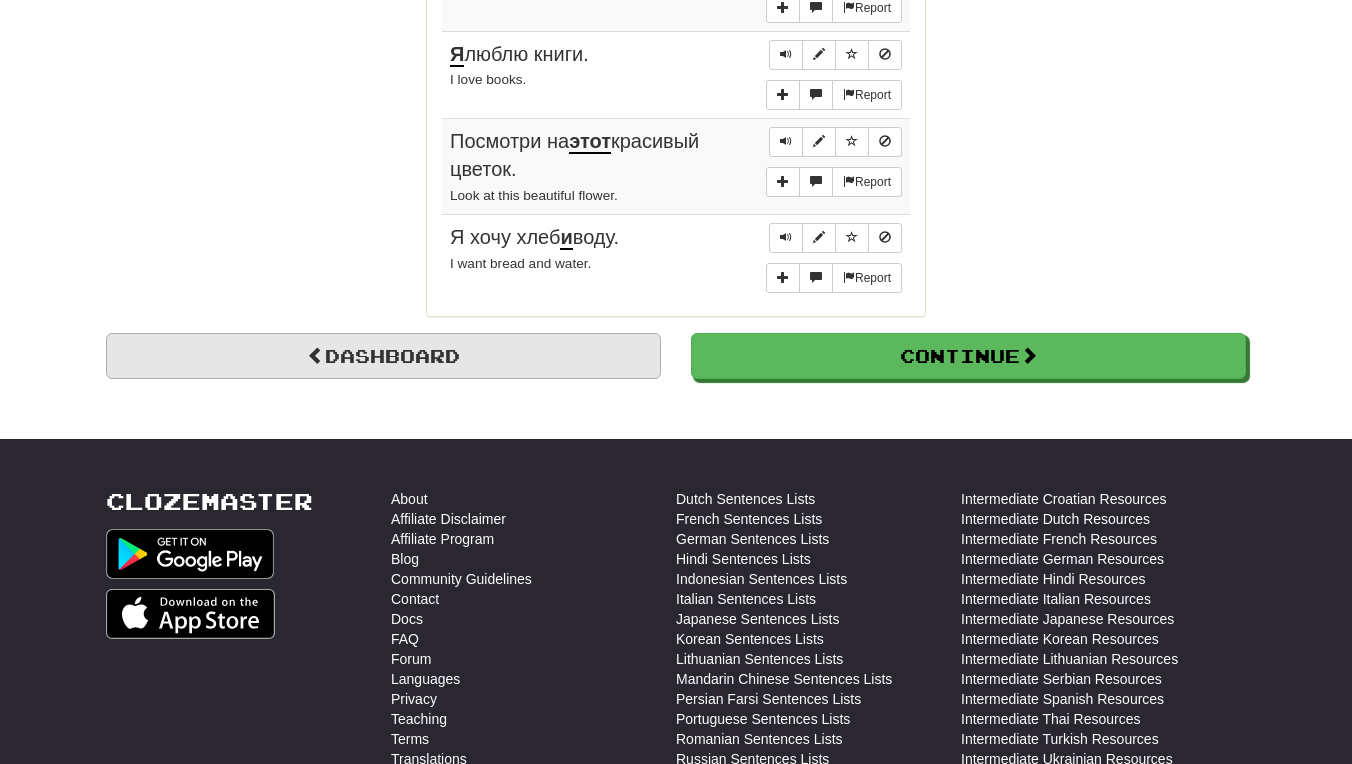click on "Dashboard" at bounding box center [383, 356] 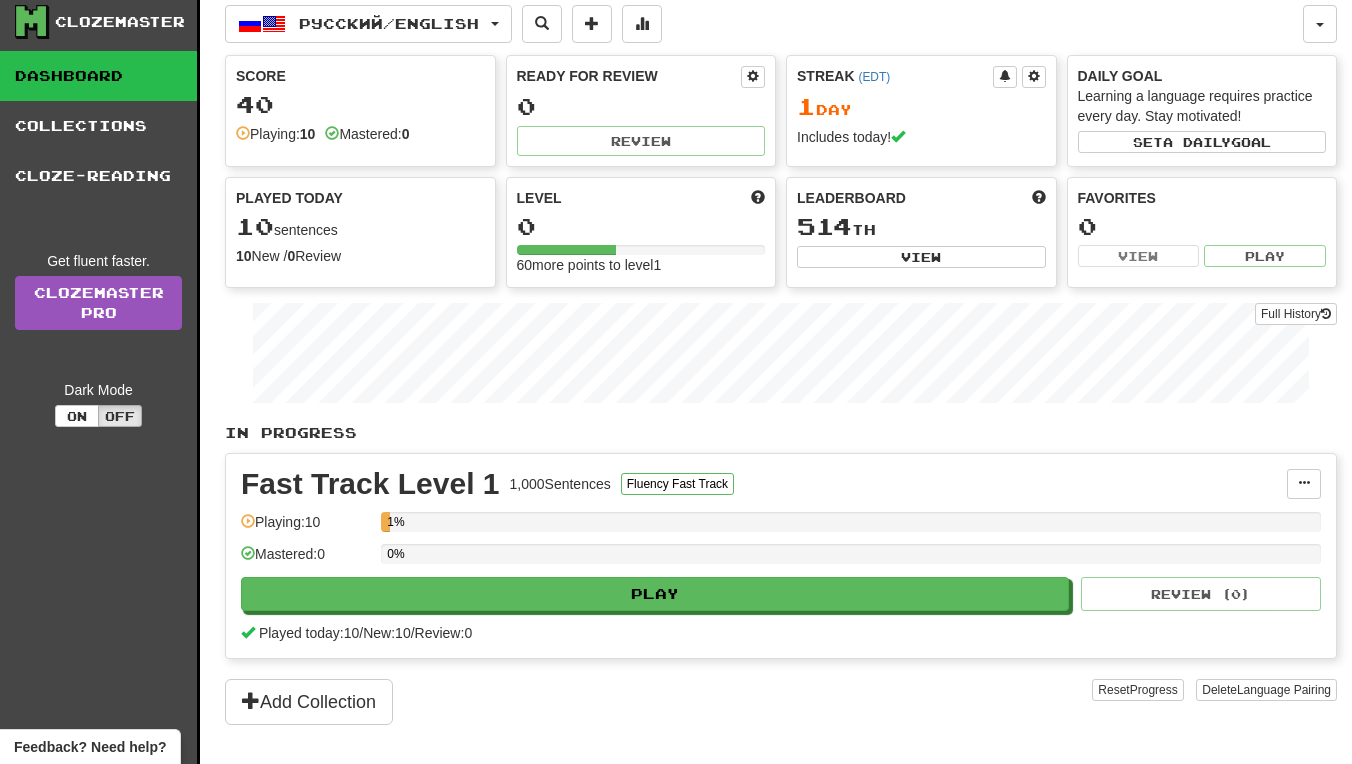 scroll, scrollTop: 0, scrollLeft: 0, axis: both 